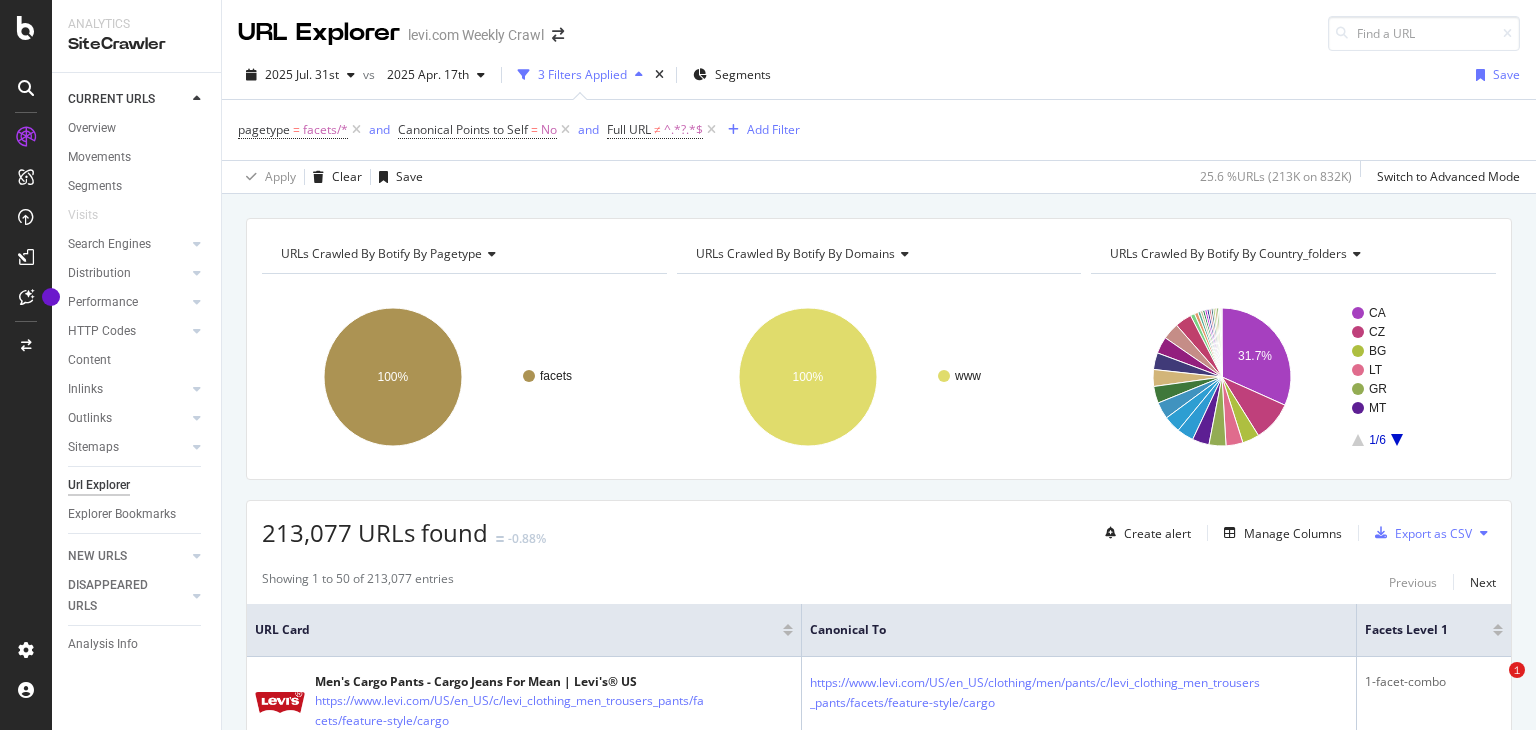 scroll, scrollTop: 0, scrollLeft: 0, axis: both 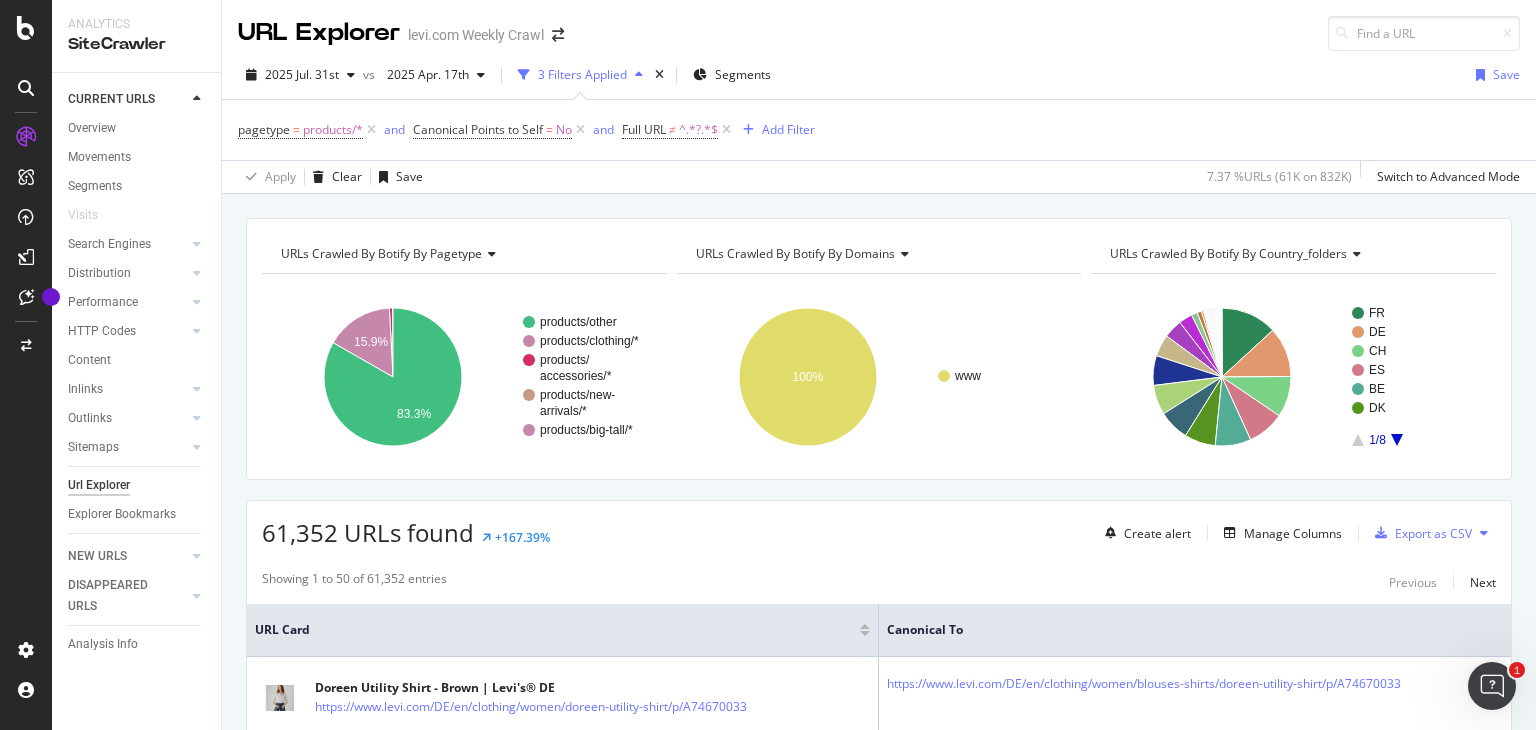 click at bounding box center [1484, 533] 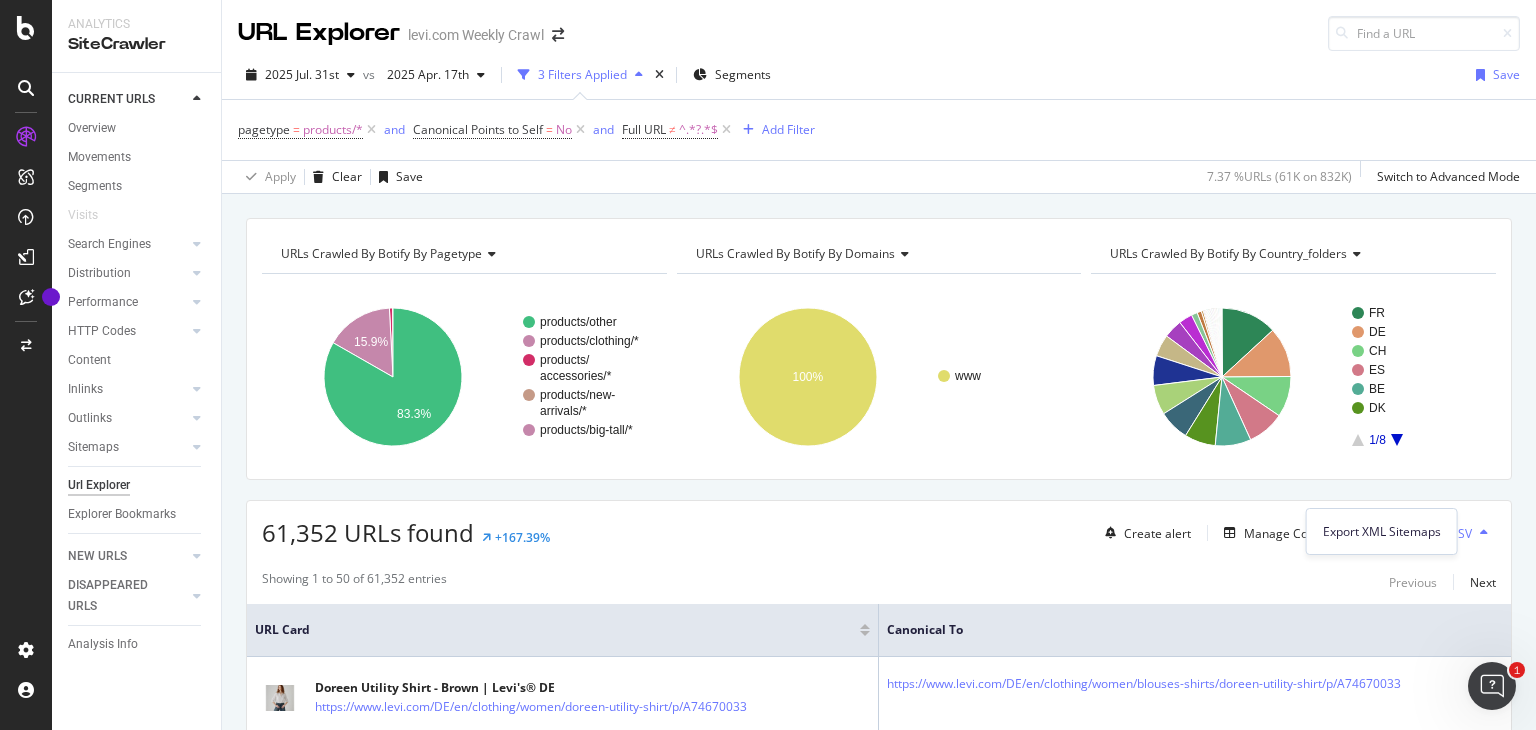 click on "61,352 URLs found +167.39% Create alert Manage Columns Export as CSV" at bounding box center [879, 525] 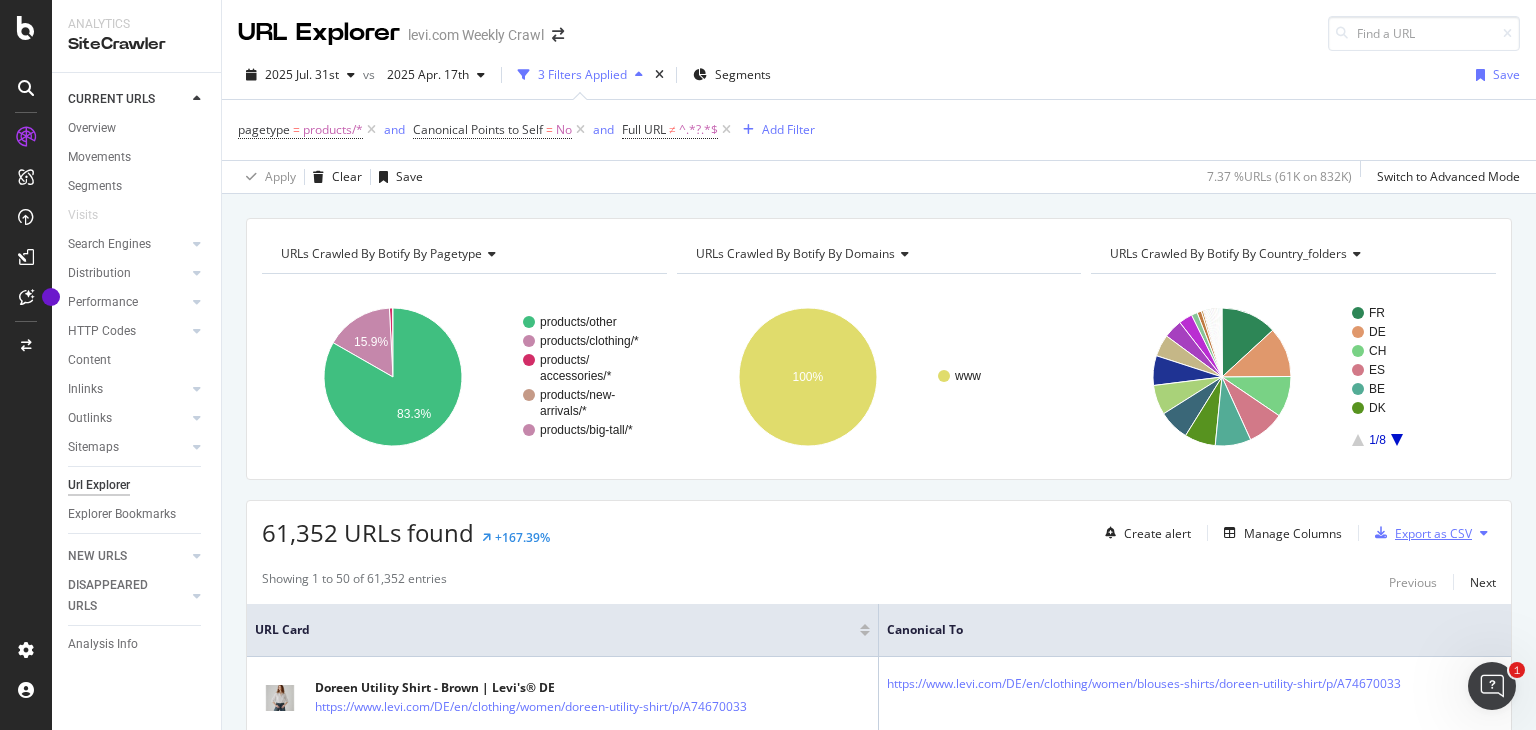 click on "Export as CSV" at bounding box center [1433, 533] 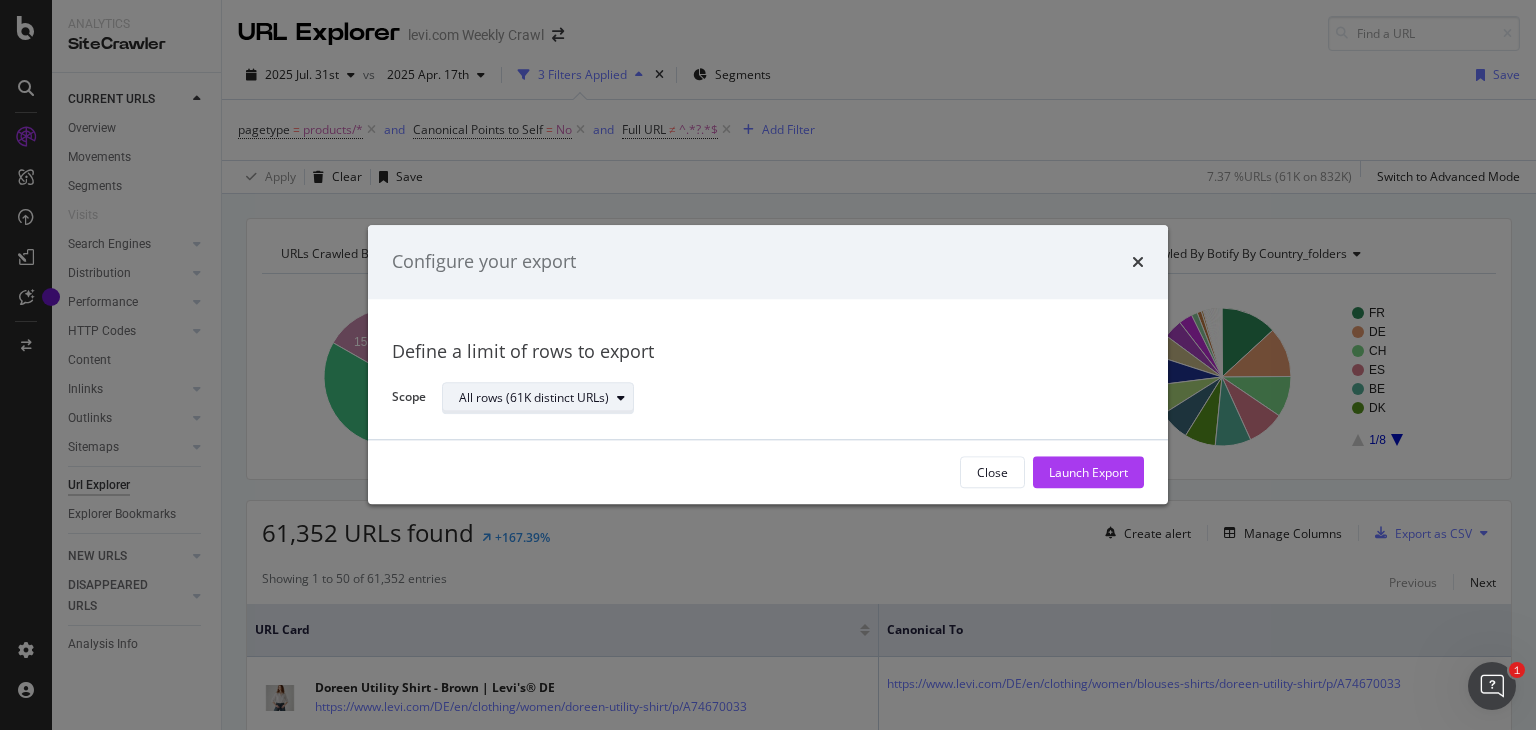 click on "All rows (61K distinct URLs)" at bounding box center (534, 398) 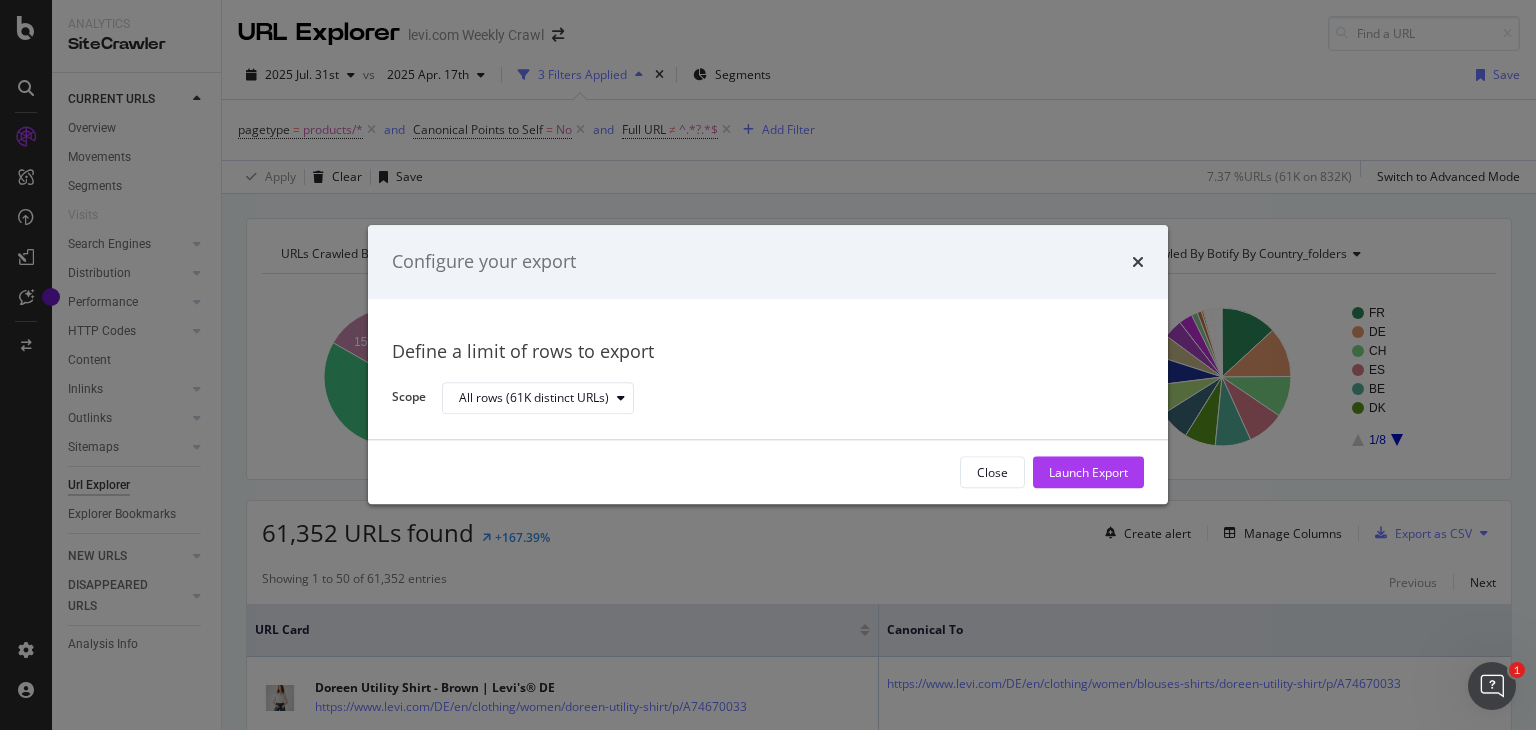 click on "All rows (61K distinct URLs)" at bounding box center (785, 398) 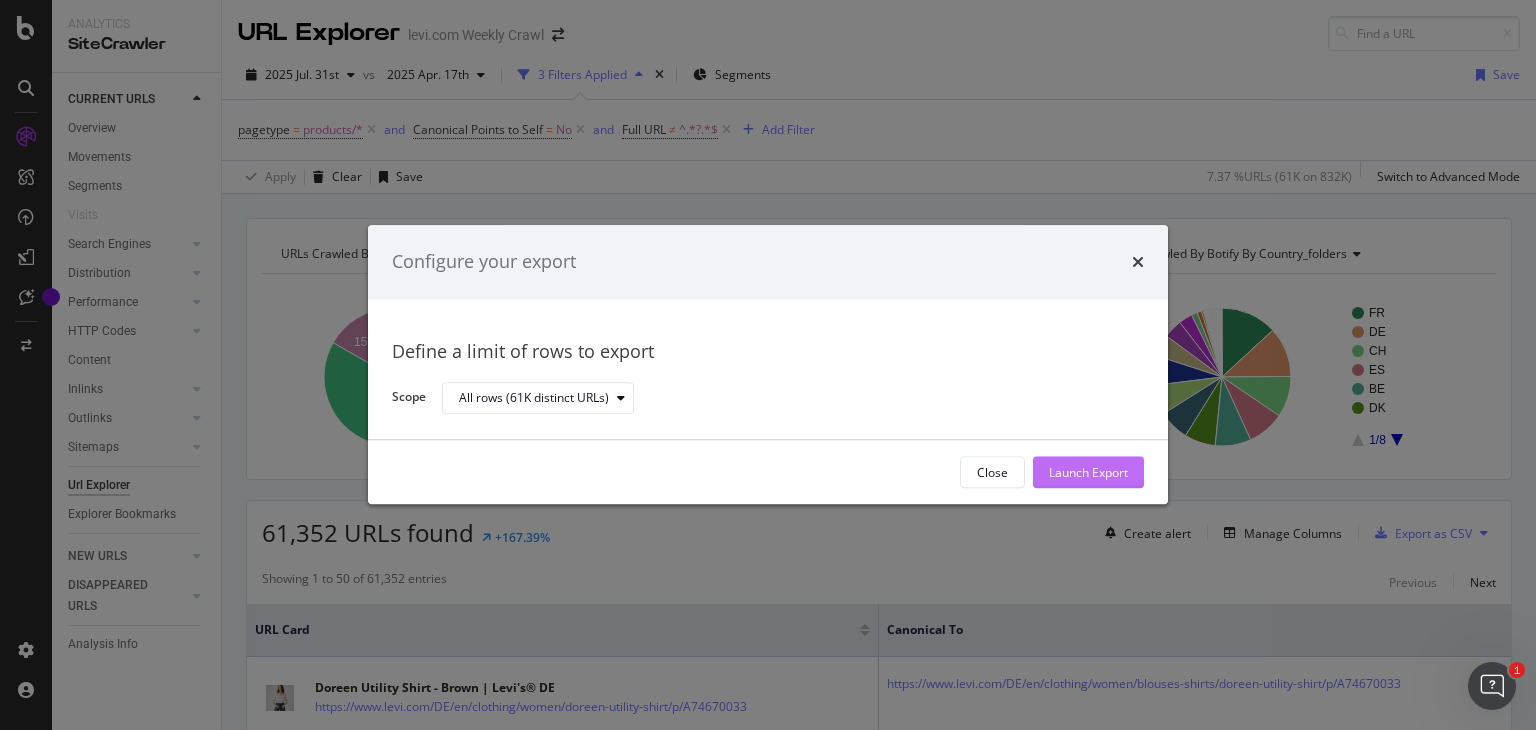 click on "Launch Export" at bounding box center [1088, 472] 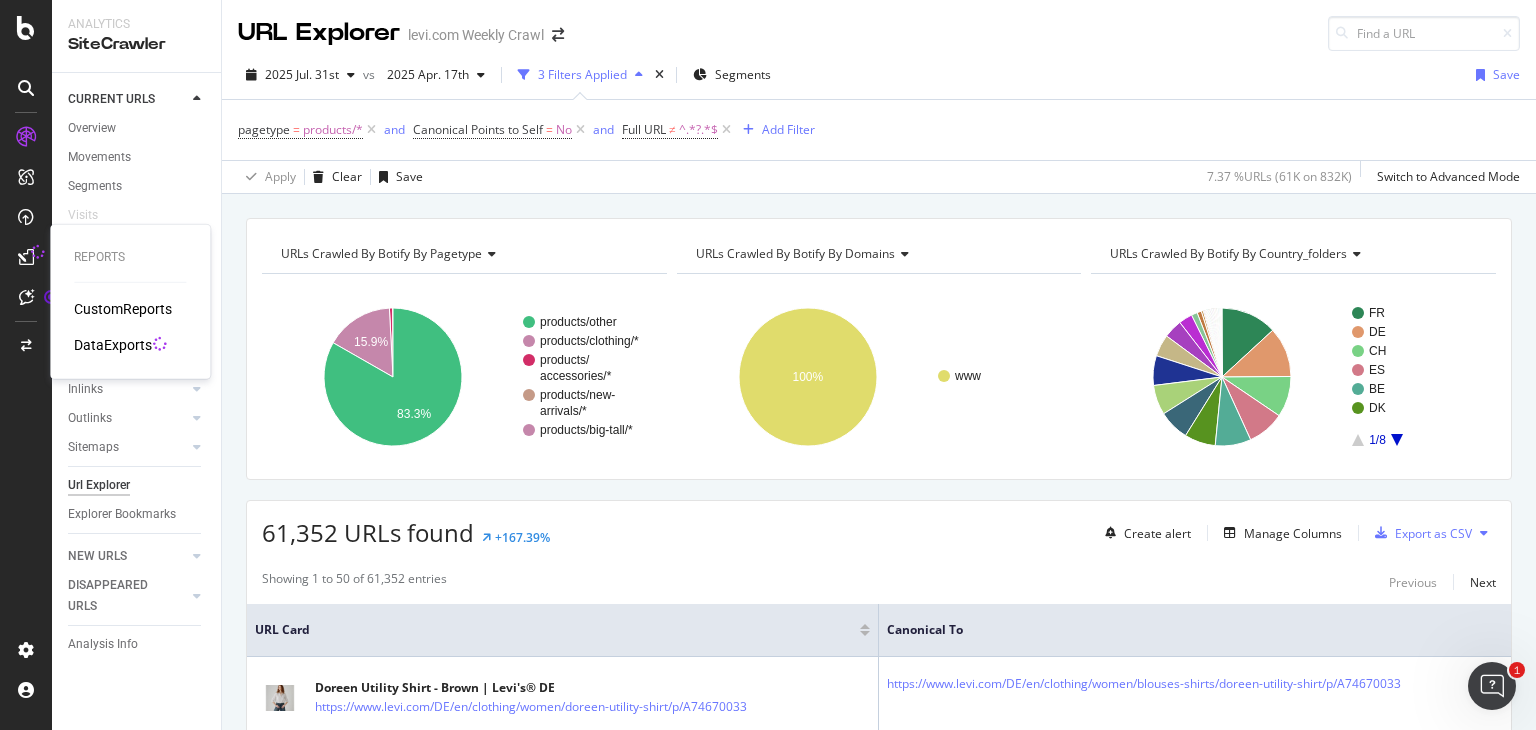 click on "CustomReports DataExports" at bounding box center (130, 327) 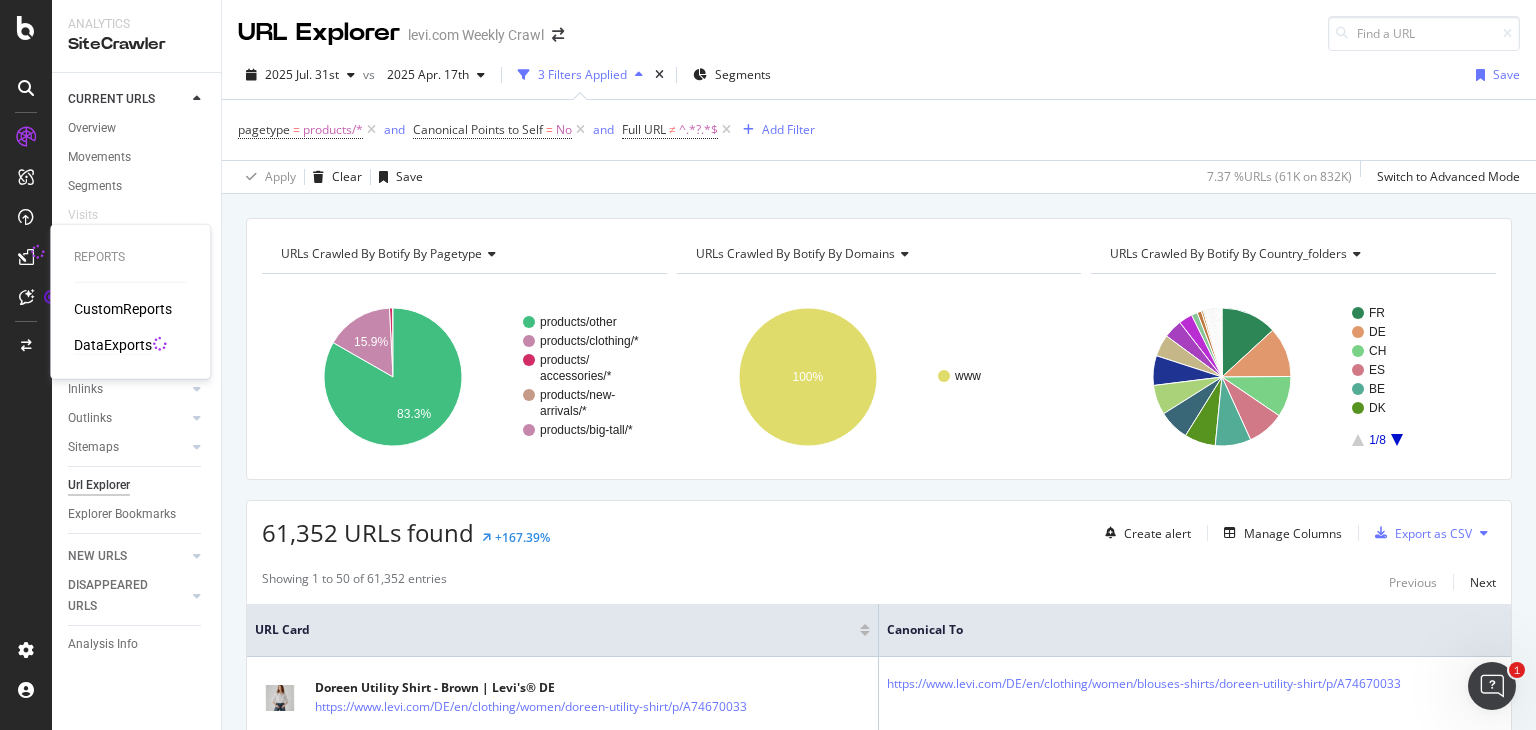 click on "DataExports" at bounding box center [113, 345] 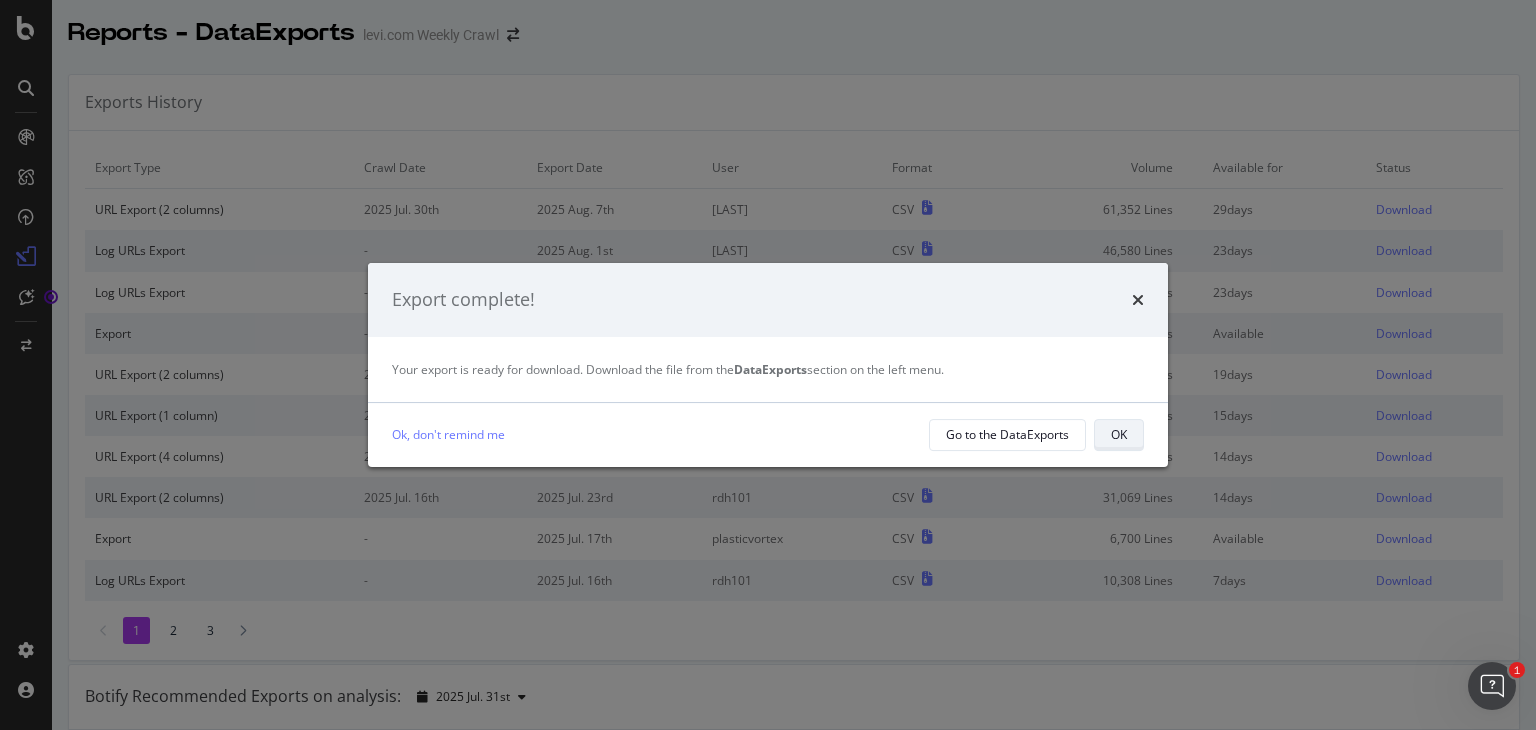 click on "OK" at bounding box center (1119, 435) 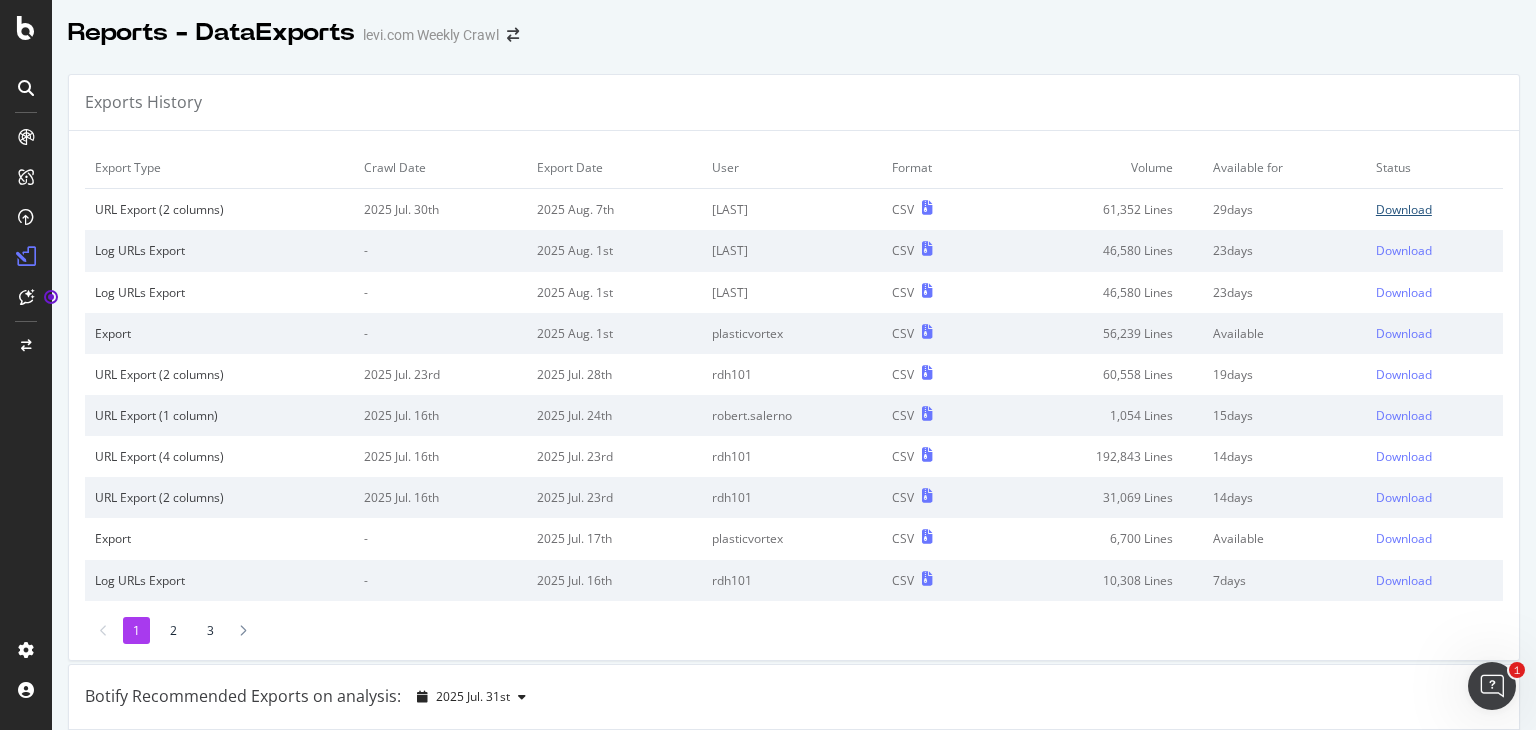 click on "Download" at bounding box center [1404, 209] 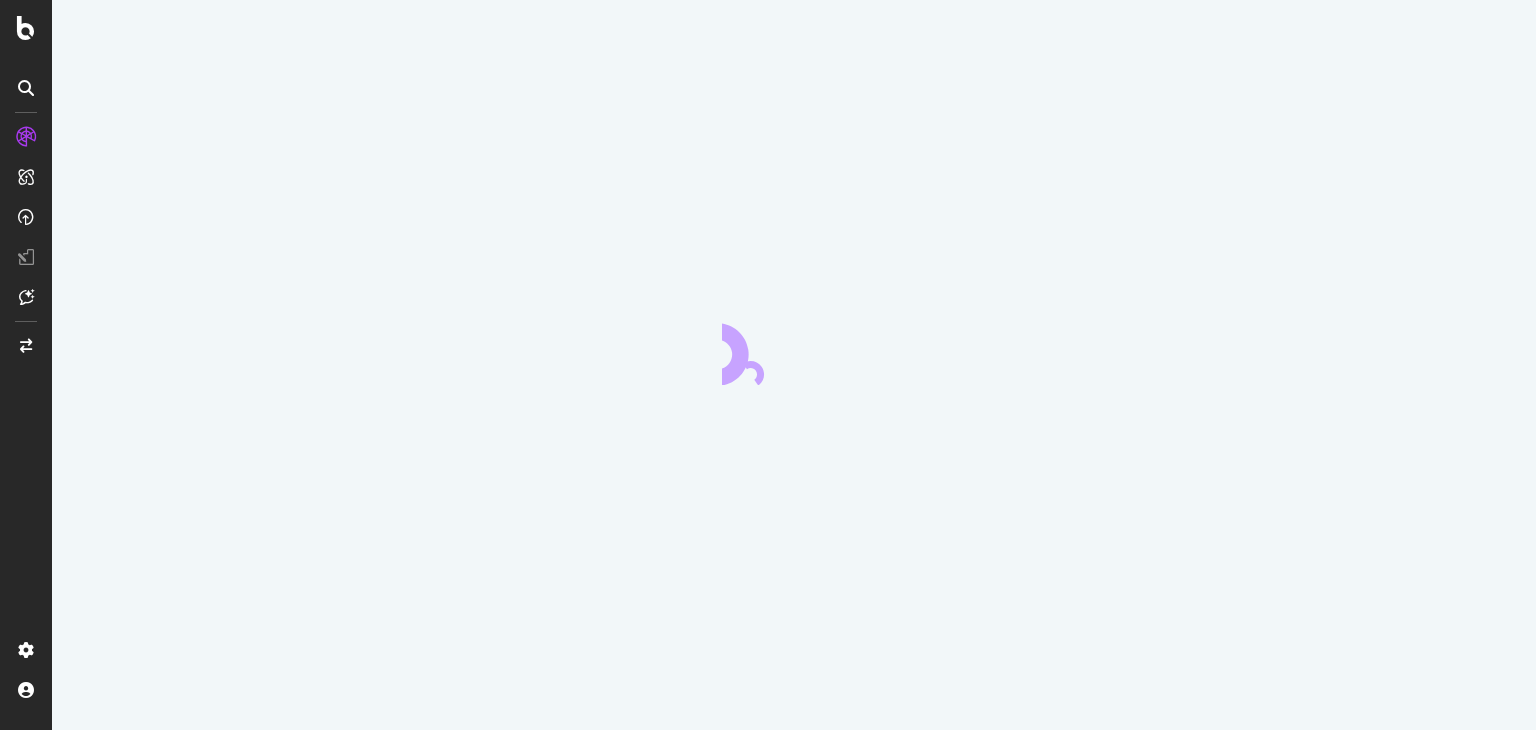 scroll, scrollTop: 0, scrollLeft: 0, axis: both 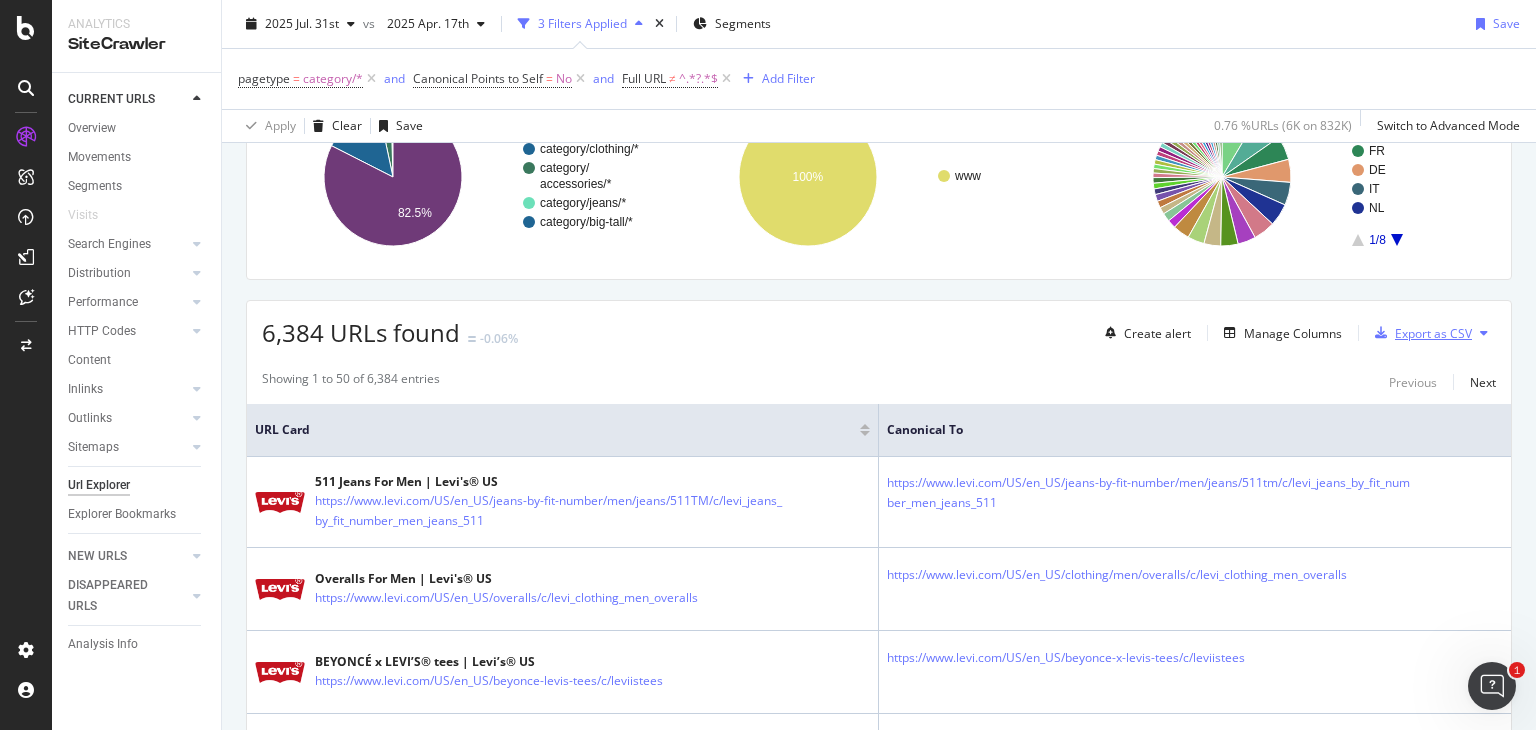 click on "Export as CSV" at bounding box center (1433, 333) 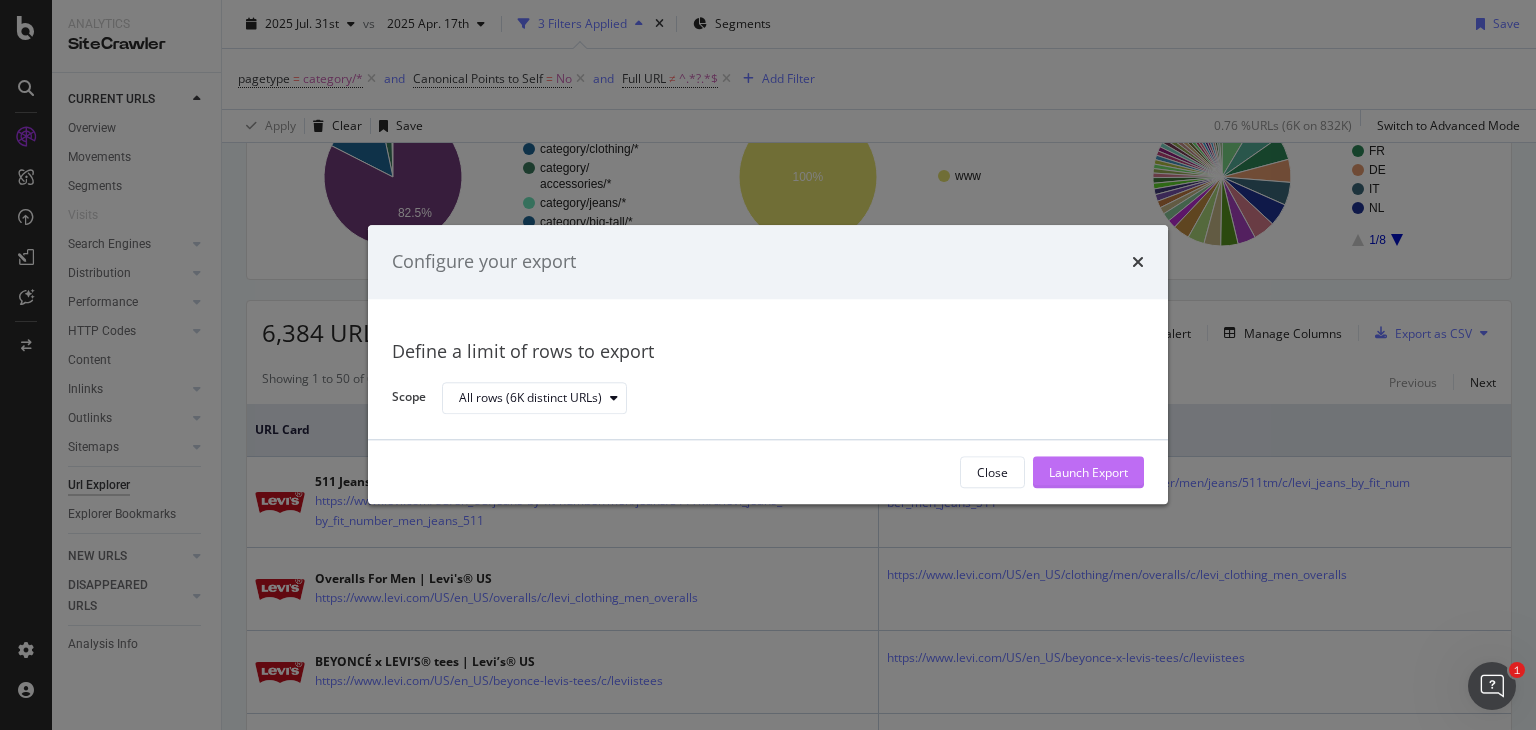click on "Launch Export" at bounding box center [1088, 473] 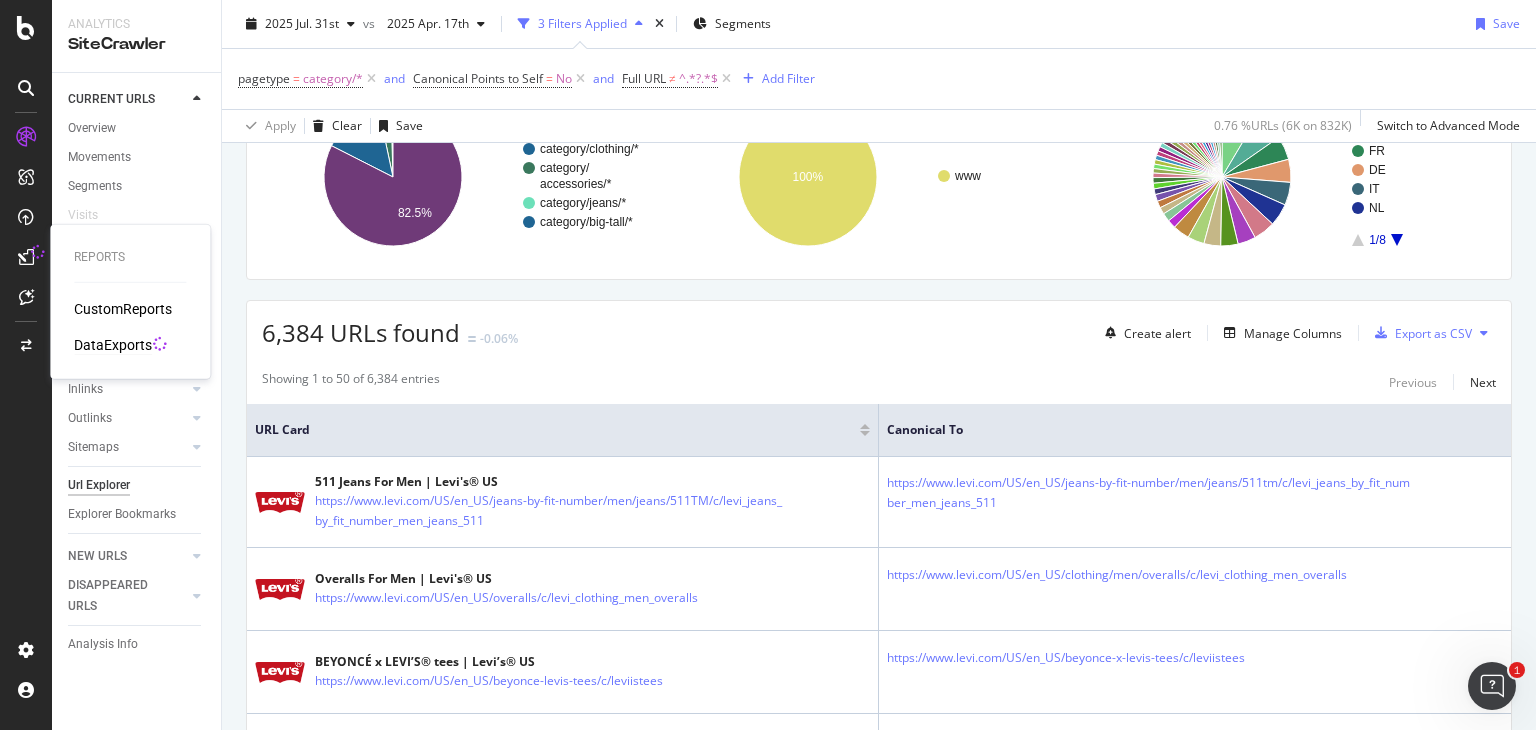 click on "DataExports" at bounding box center [113, 345] 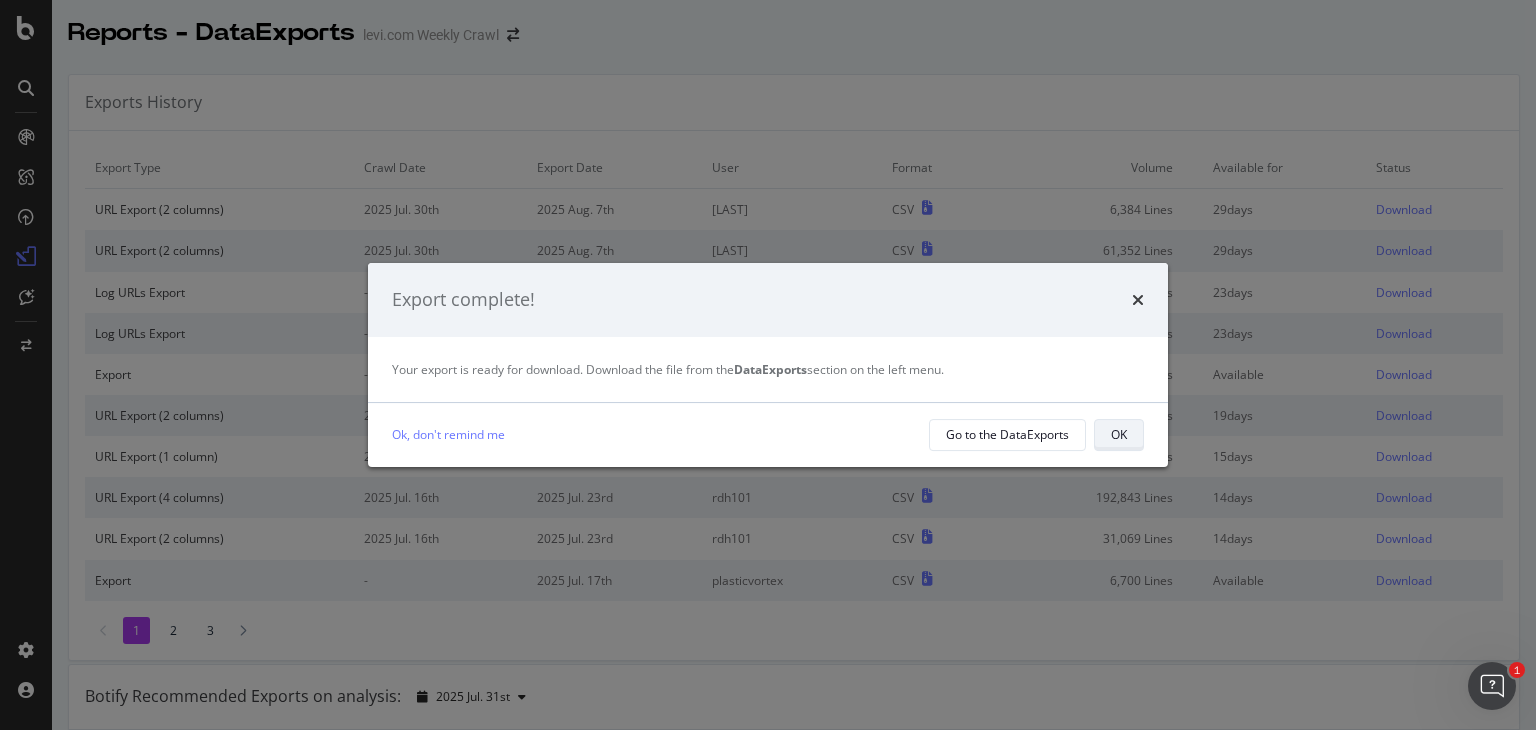 click on "OK" at bounding box center [1119, 435] 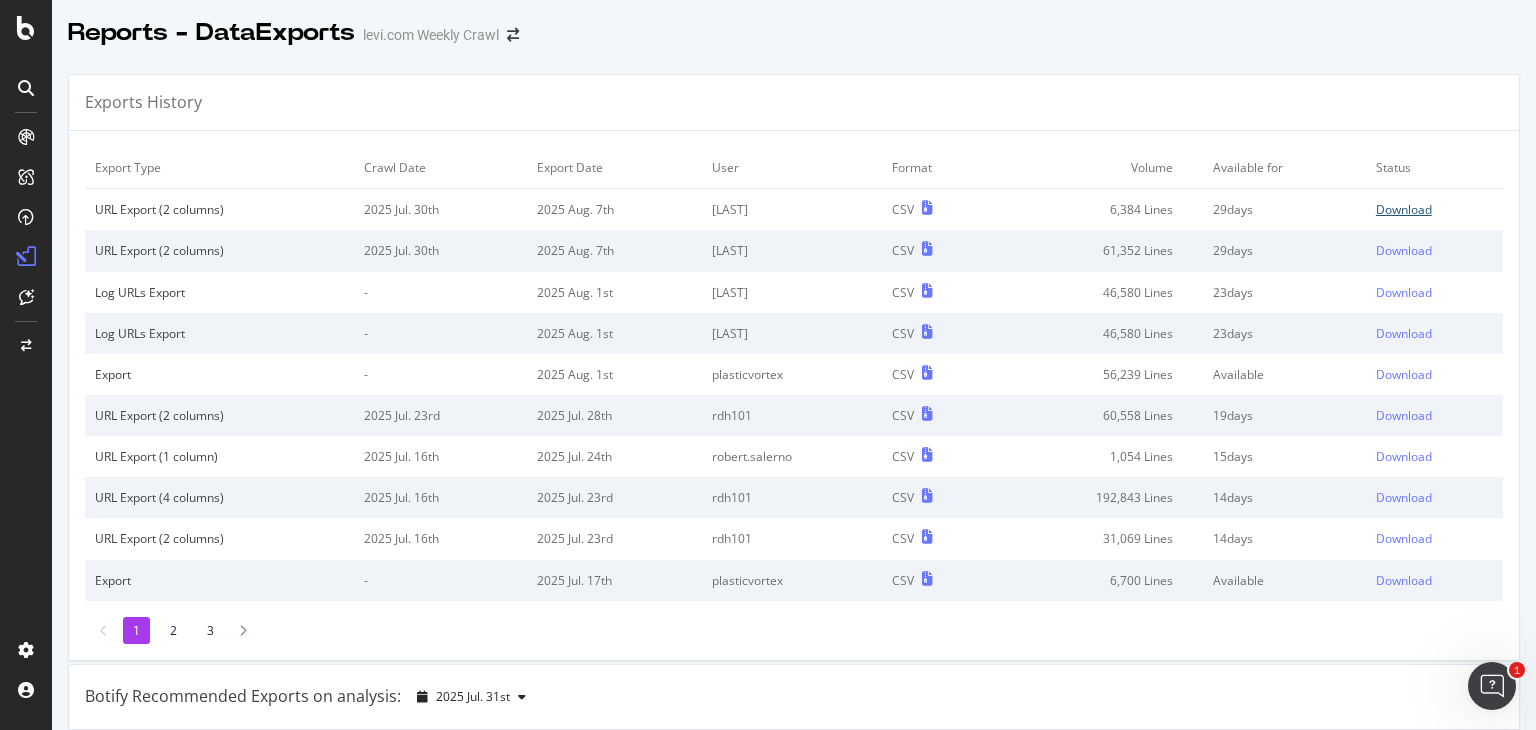 click on "Download" at bounding box center [1404, 209] 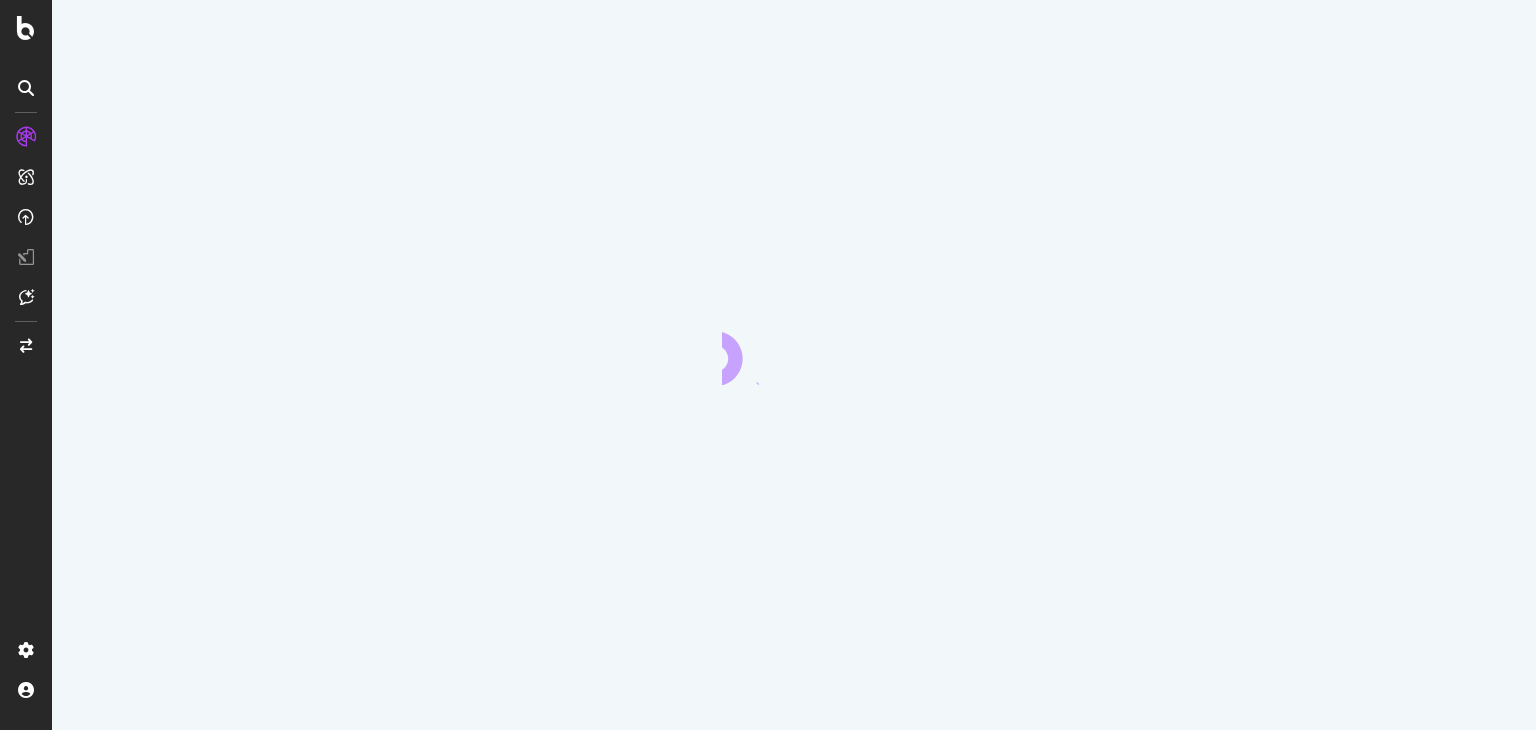 scroll, scrollTop: 0, scrollLeft: 0, axis: both 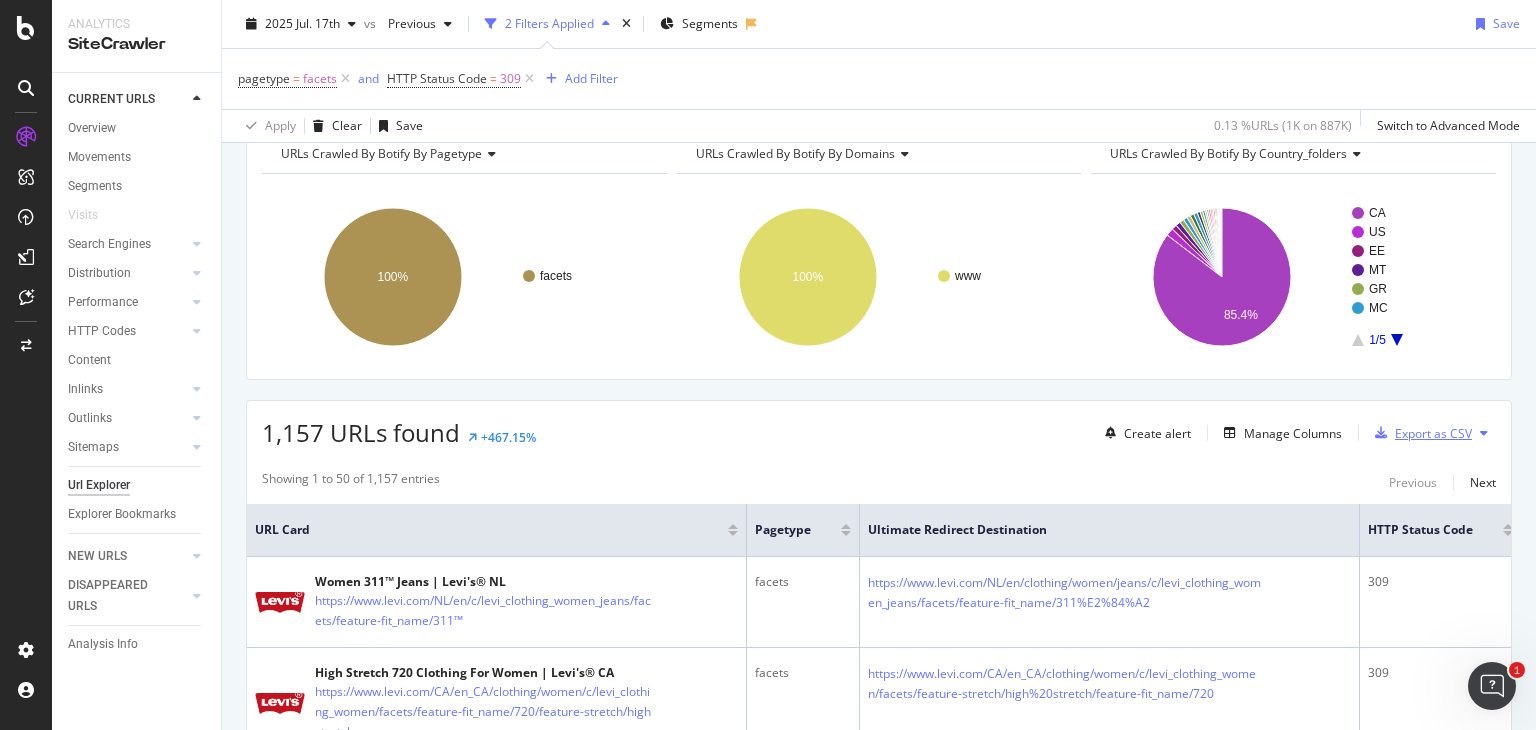 click on "Export as CSV" at bounding box center [1433, 433] 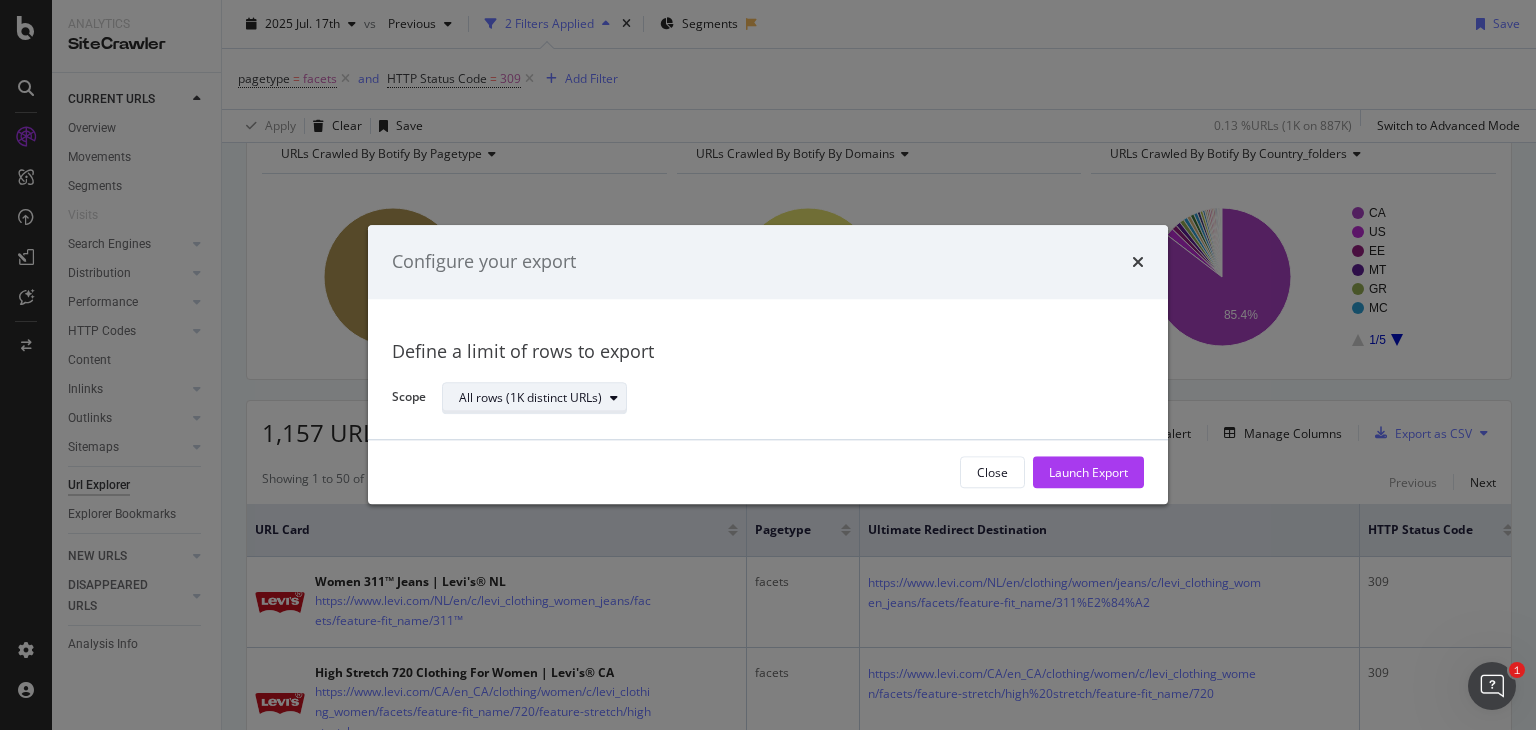 click on "All rows (1K distinct URLs)" at bounding box center [542, 398] 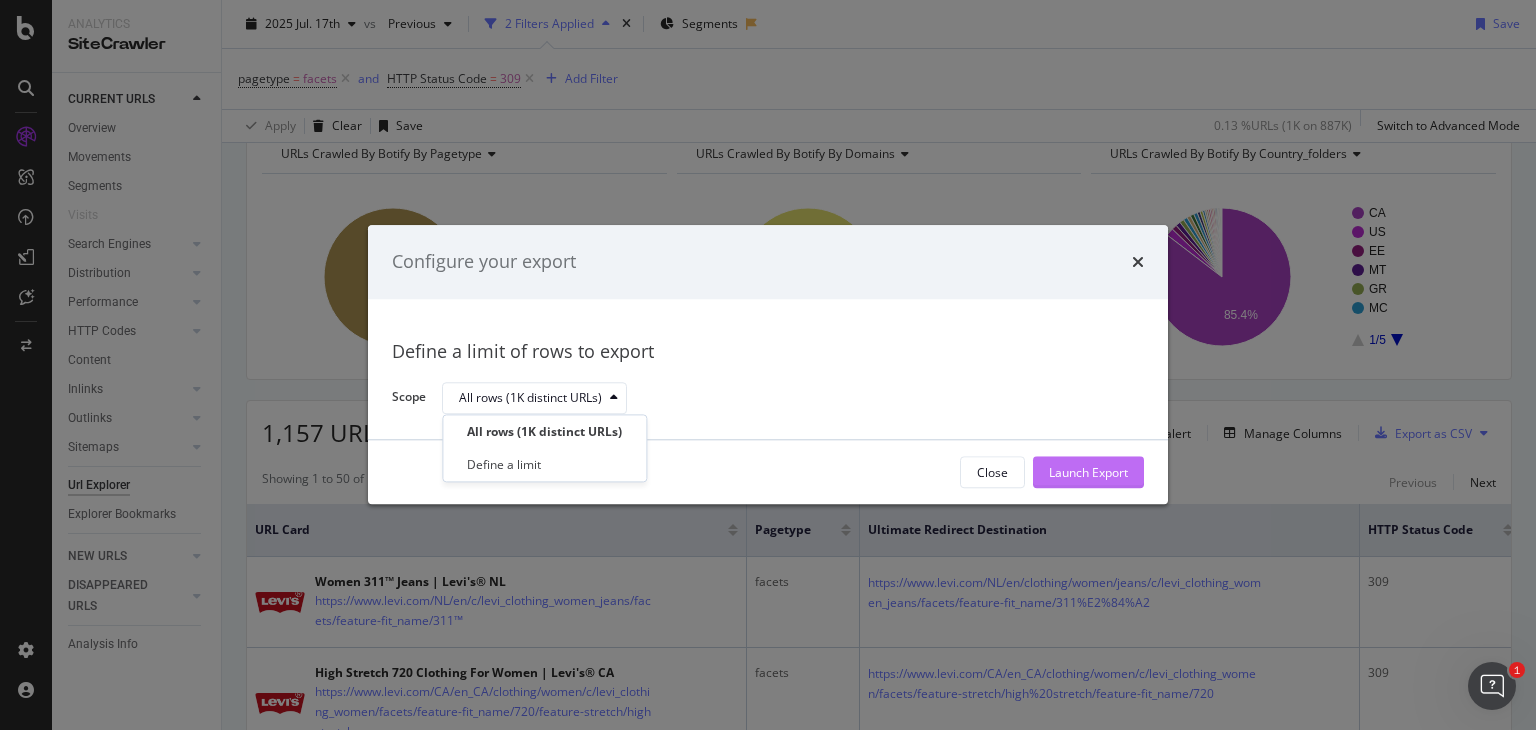 click on "Launch Export" at bounding box center [1088, 472] 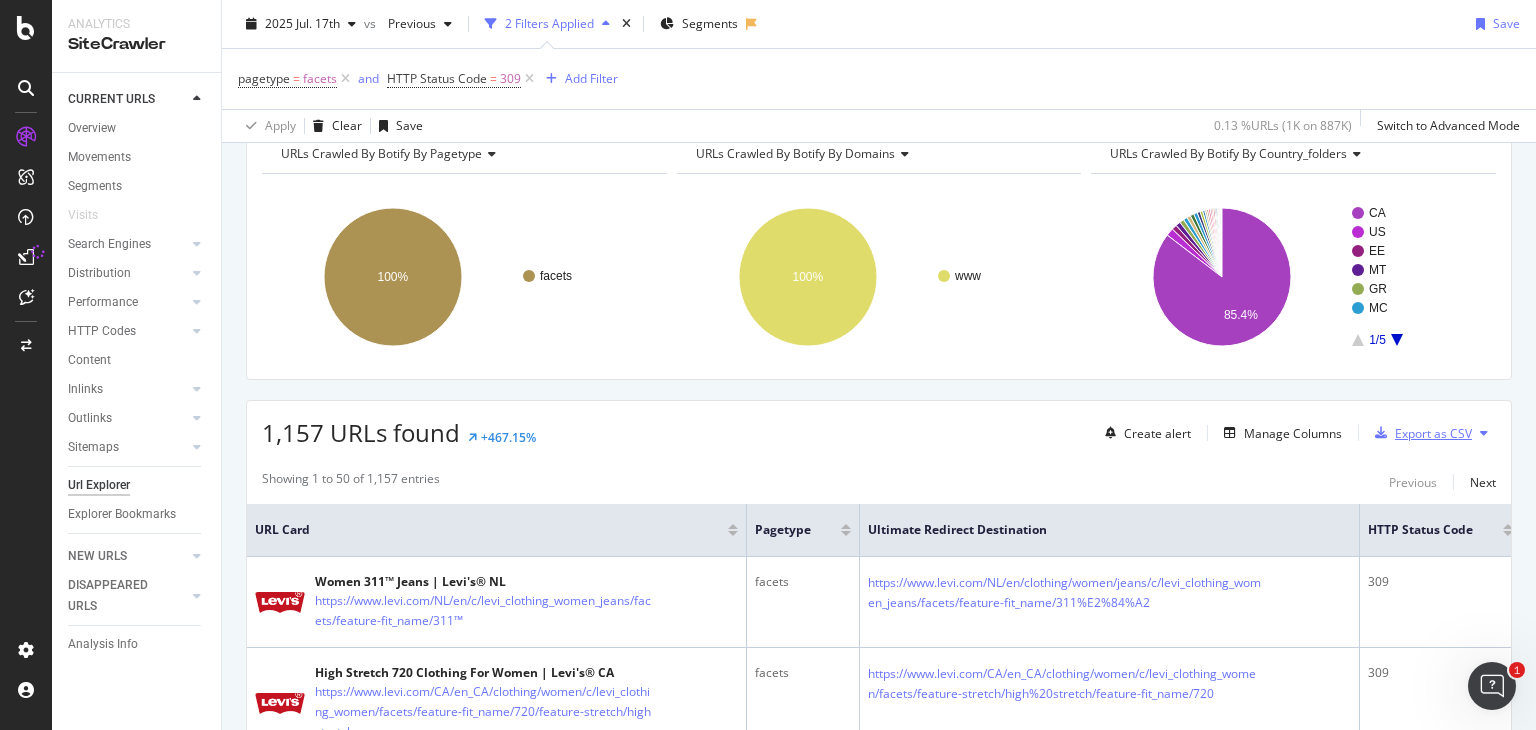 click on "Export as CSV" at bounding box center [1433, 433] 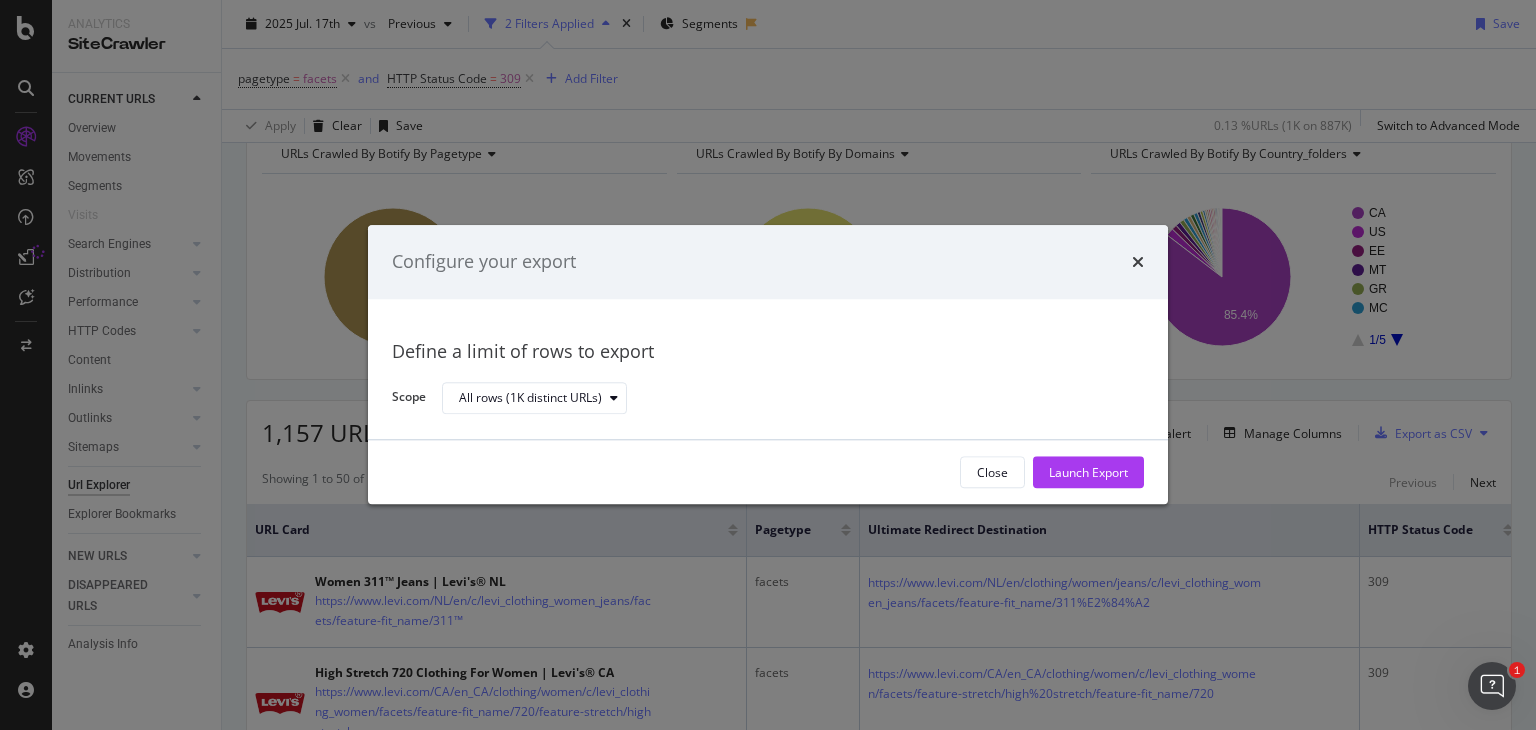 click on "Configure your export Define a limit of rows to export Scope All rows (1K distinct URLs) Close Launch Export" at bounding box center (768, 365) 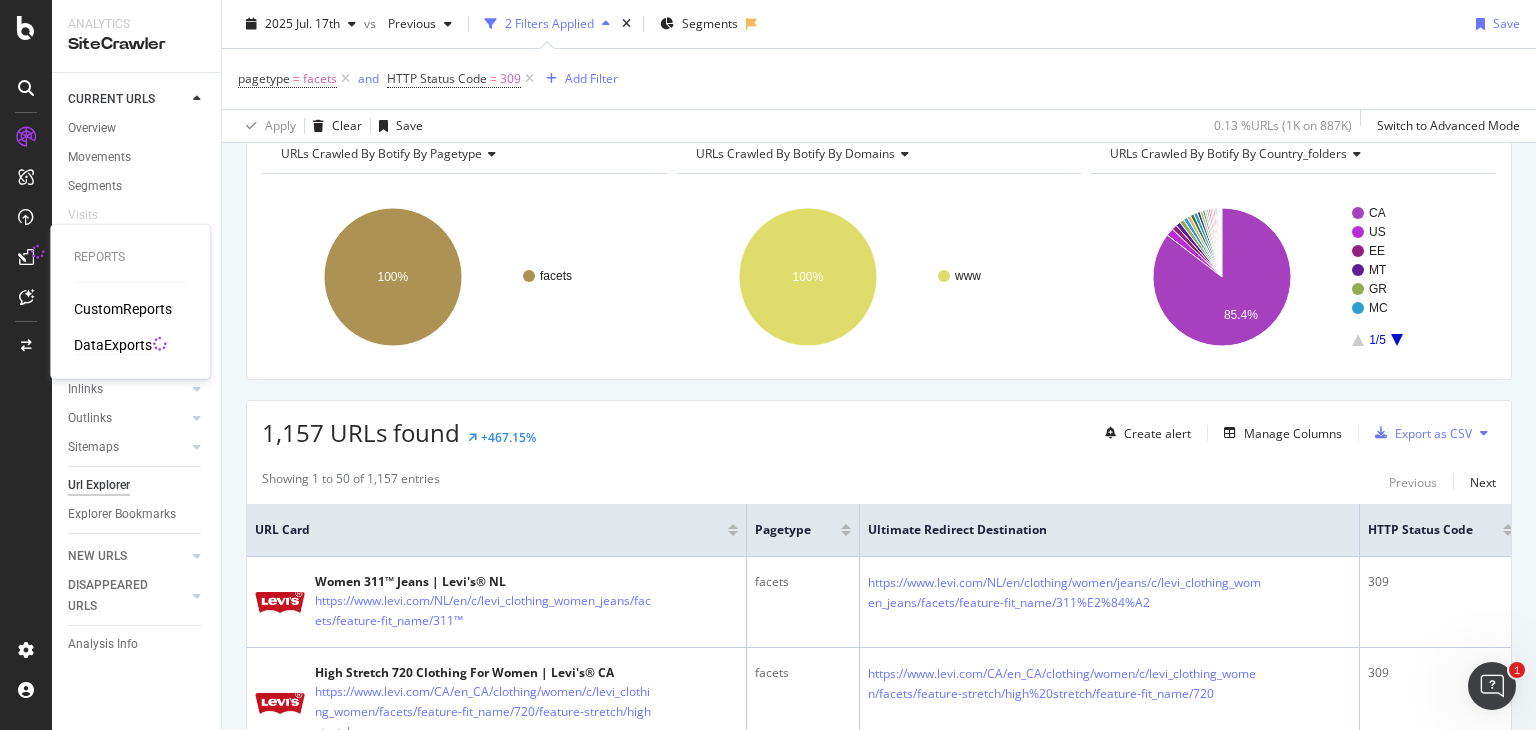 click on "DataExports" at bounding box center [113, 345] 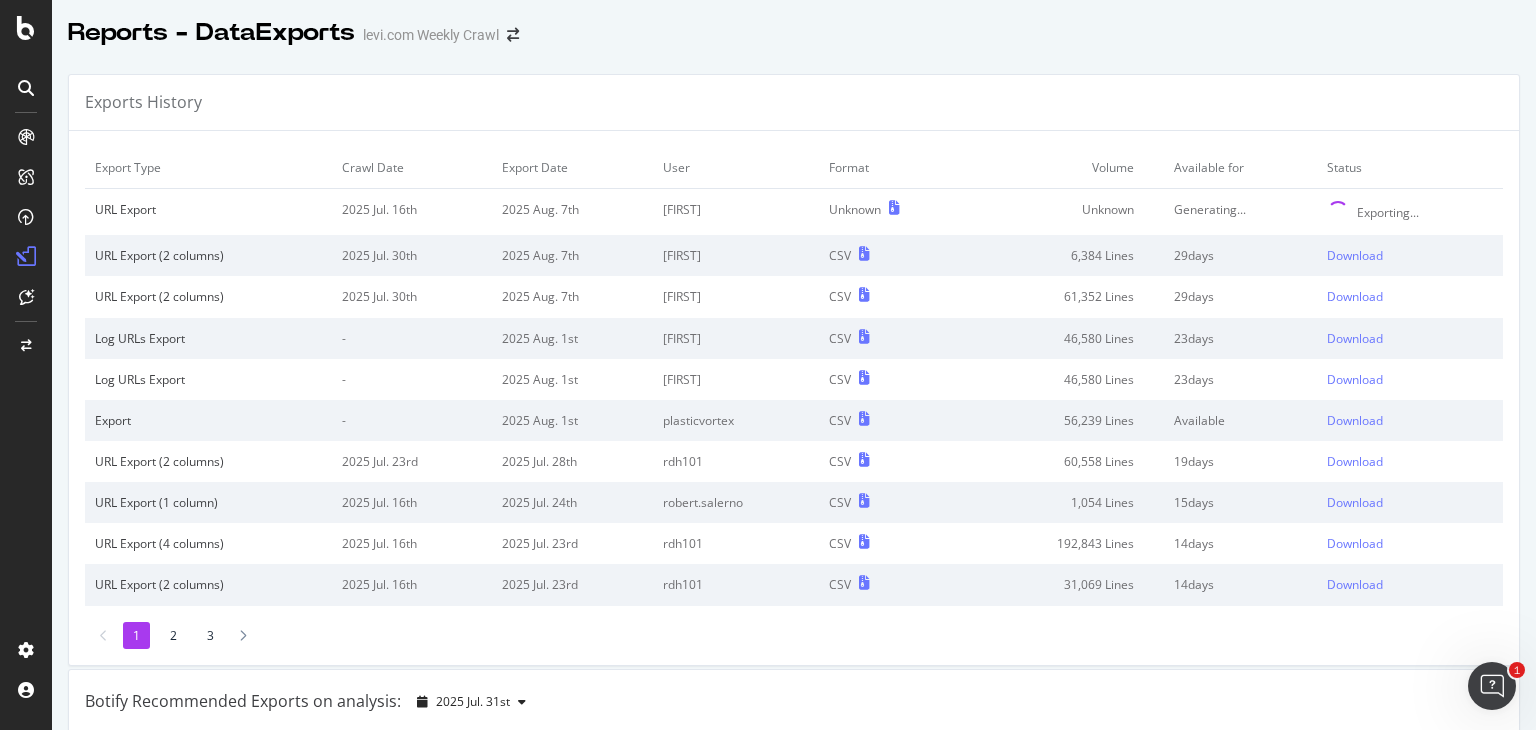 click on "Reports - DataExports levi.com Weekly Crawl" at bounding box center (794, 25) 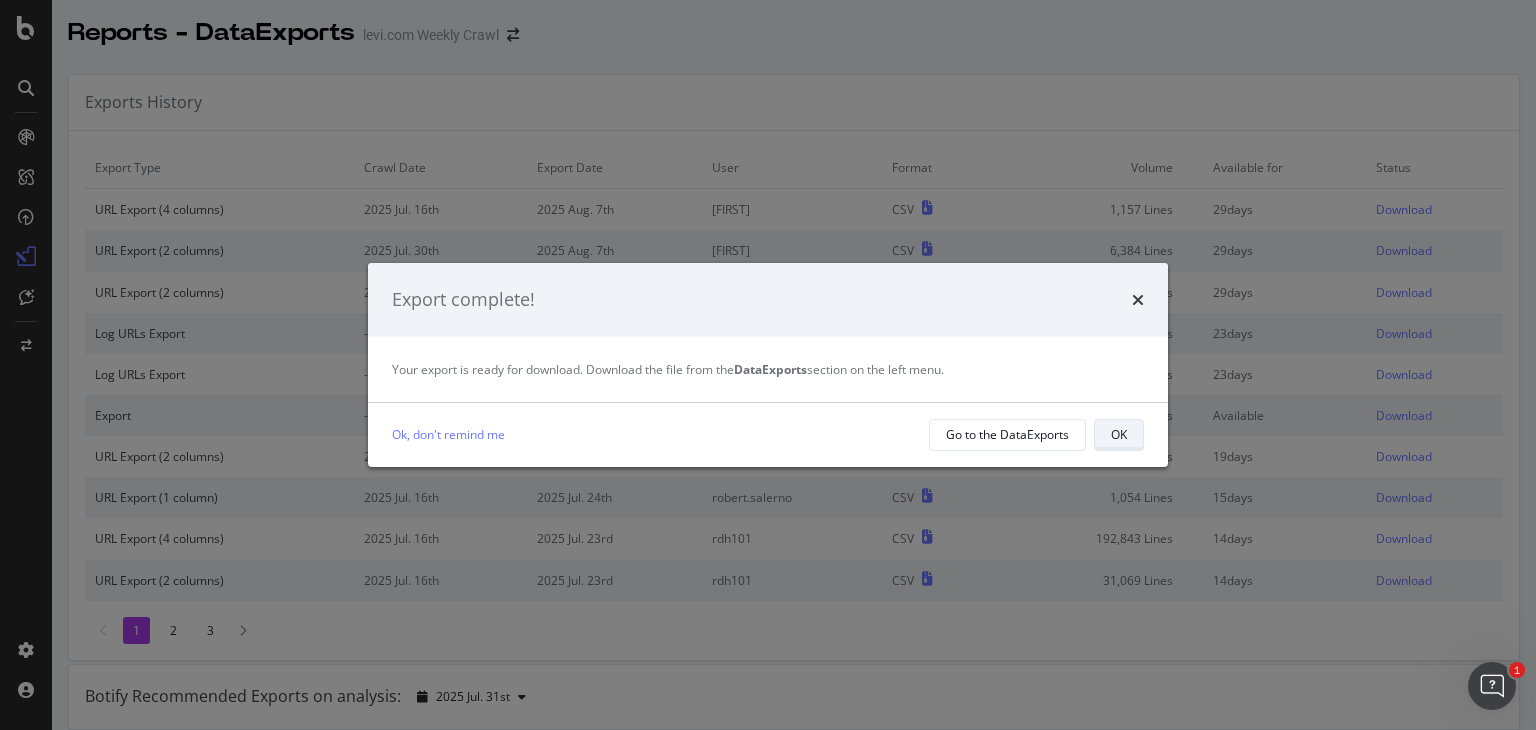 click on "OK" at bounding box center (1119, 435) 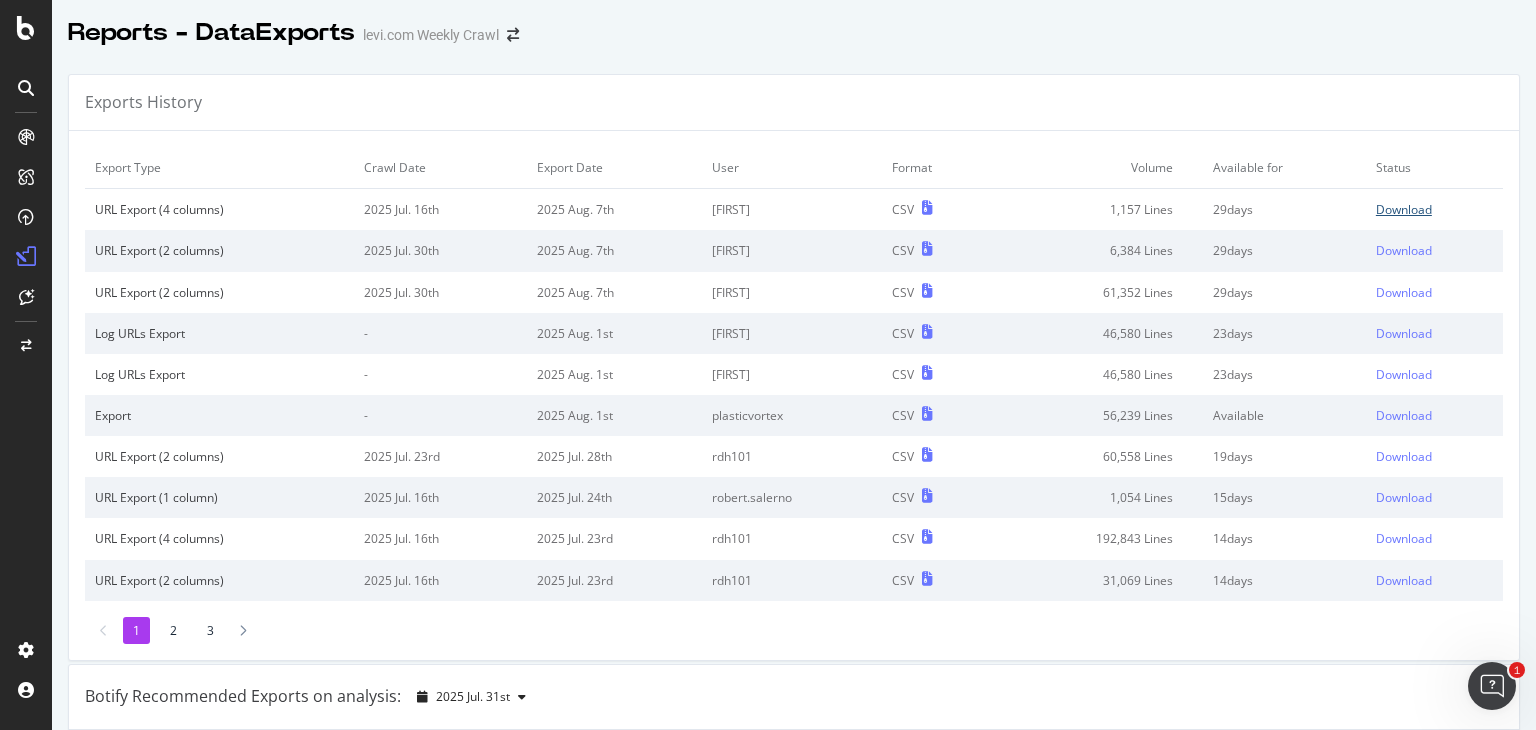 click on "Download" at bounding box center [1404, 209] 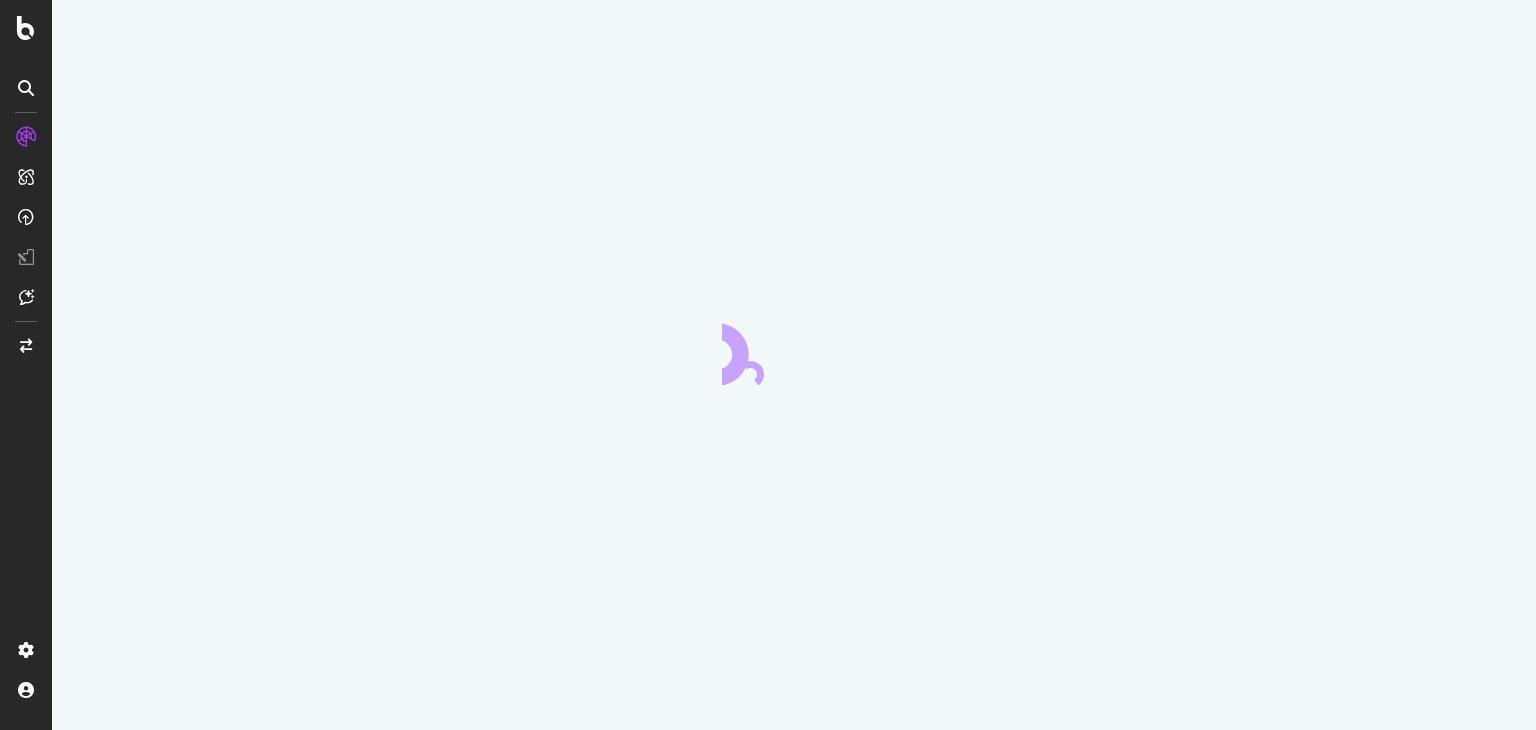 scroll, scrollTop: 0, scrollLeft: 0, axis: both 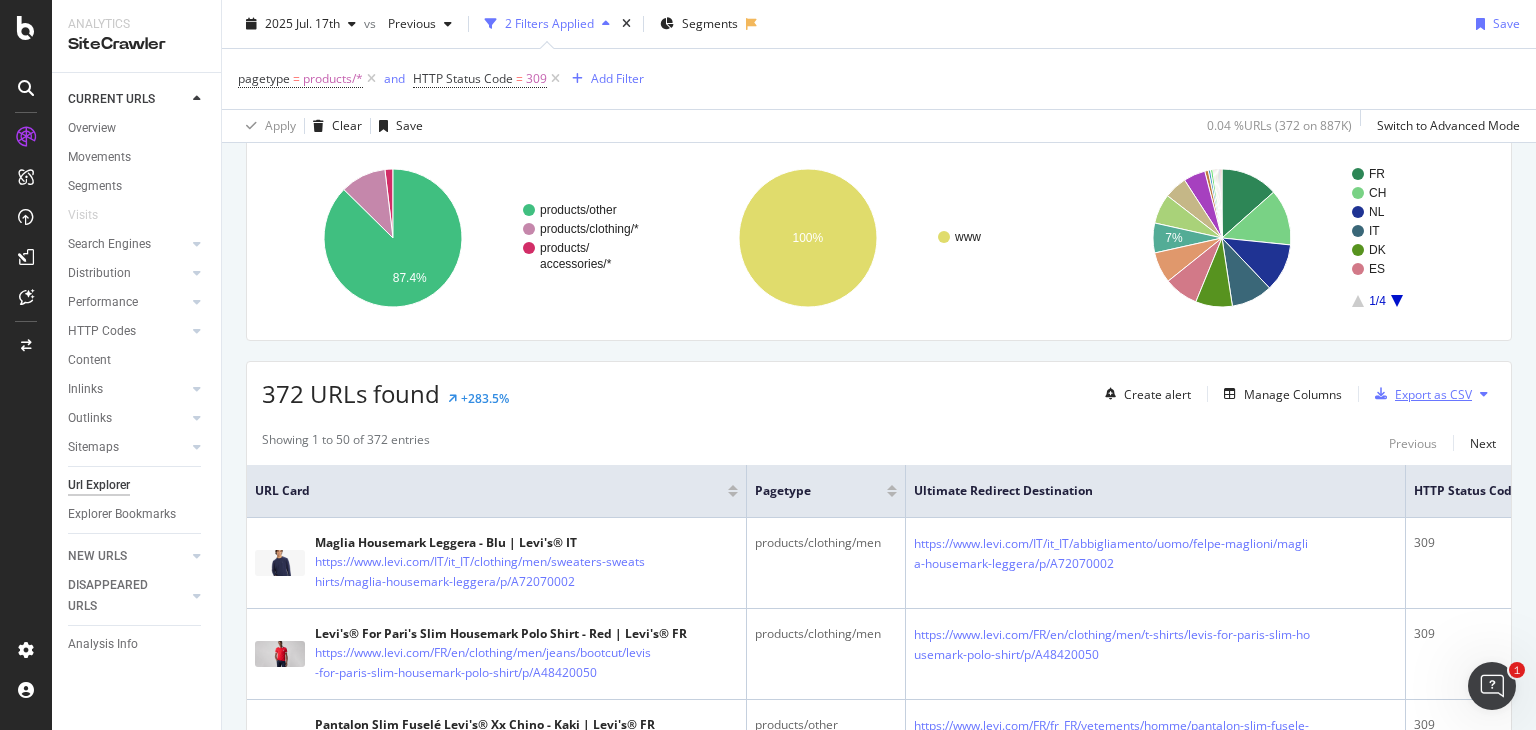 click on "Export as CSV" at bounding box center [1433, 394] 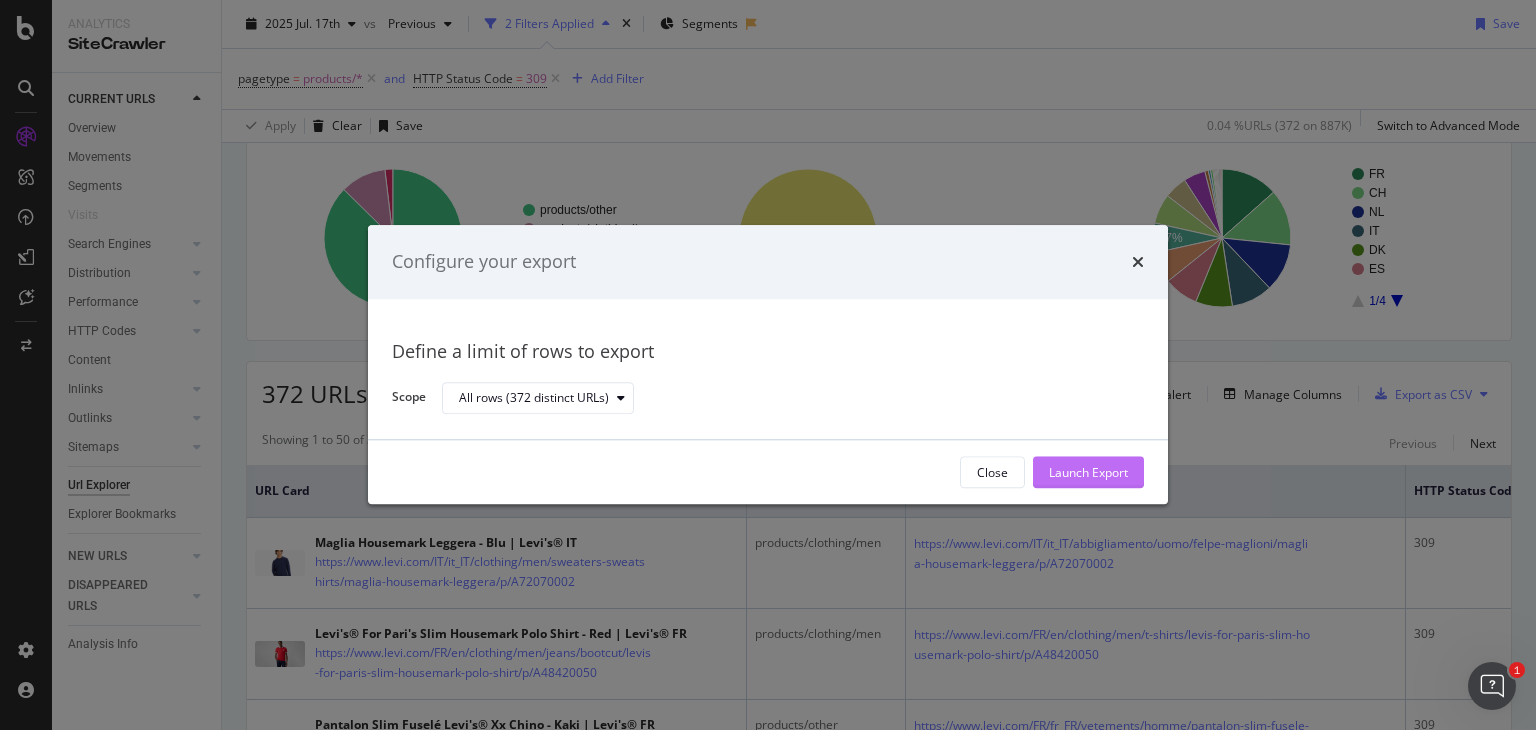 click on "Launch Export" at bounding box center [1088, 472] 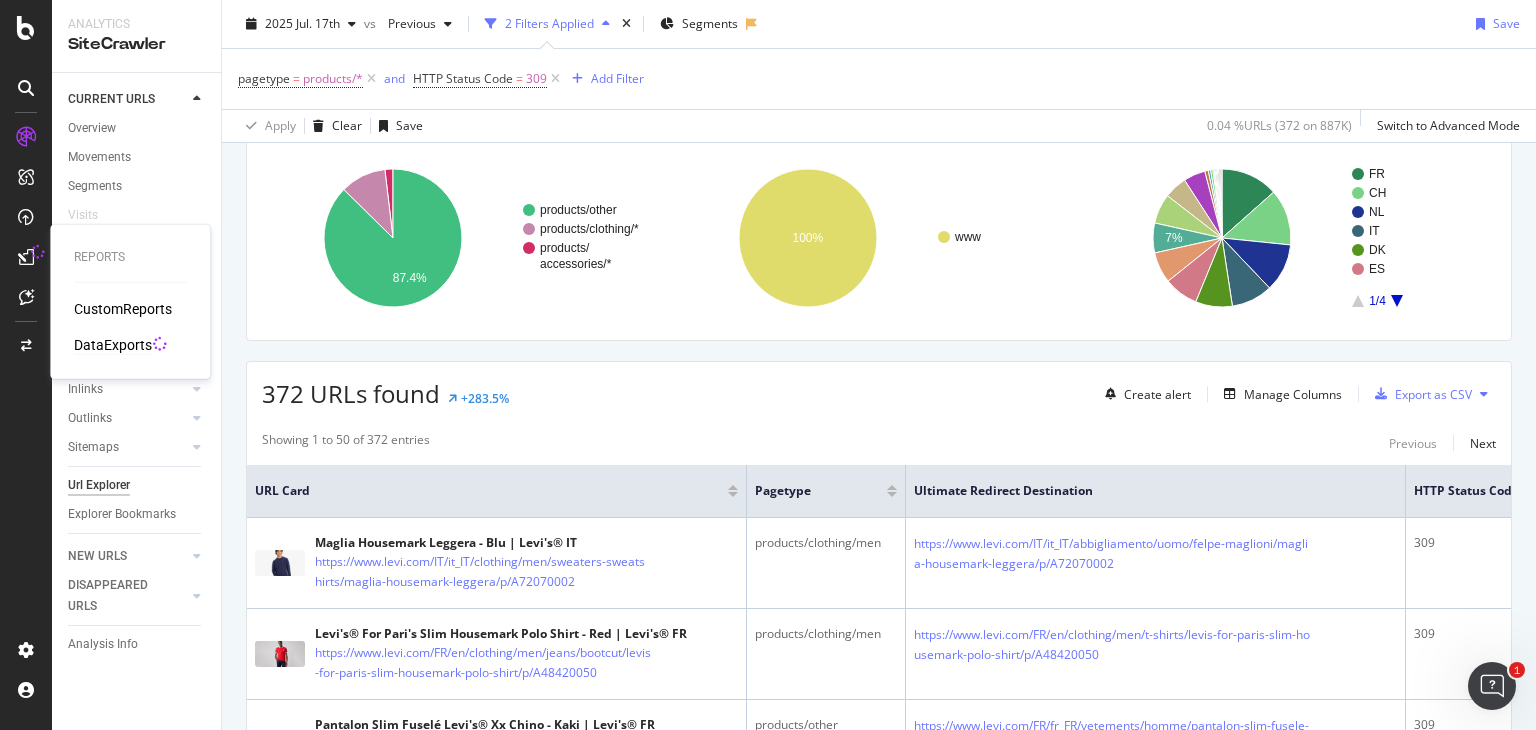 click on "DataExports" at bounding box center [113, 345] 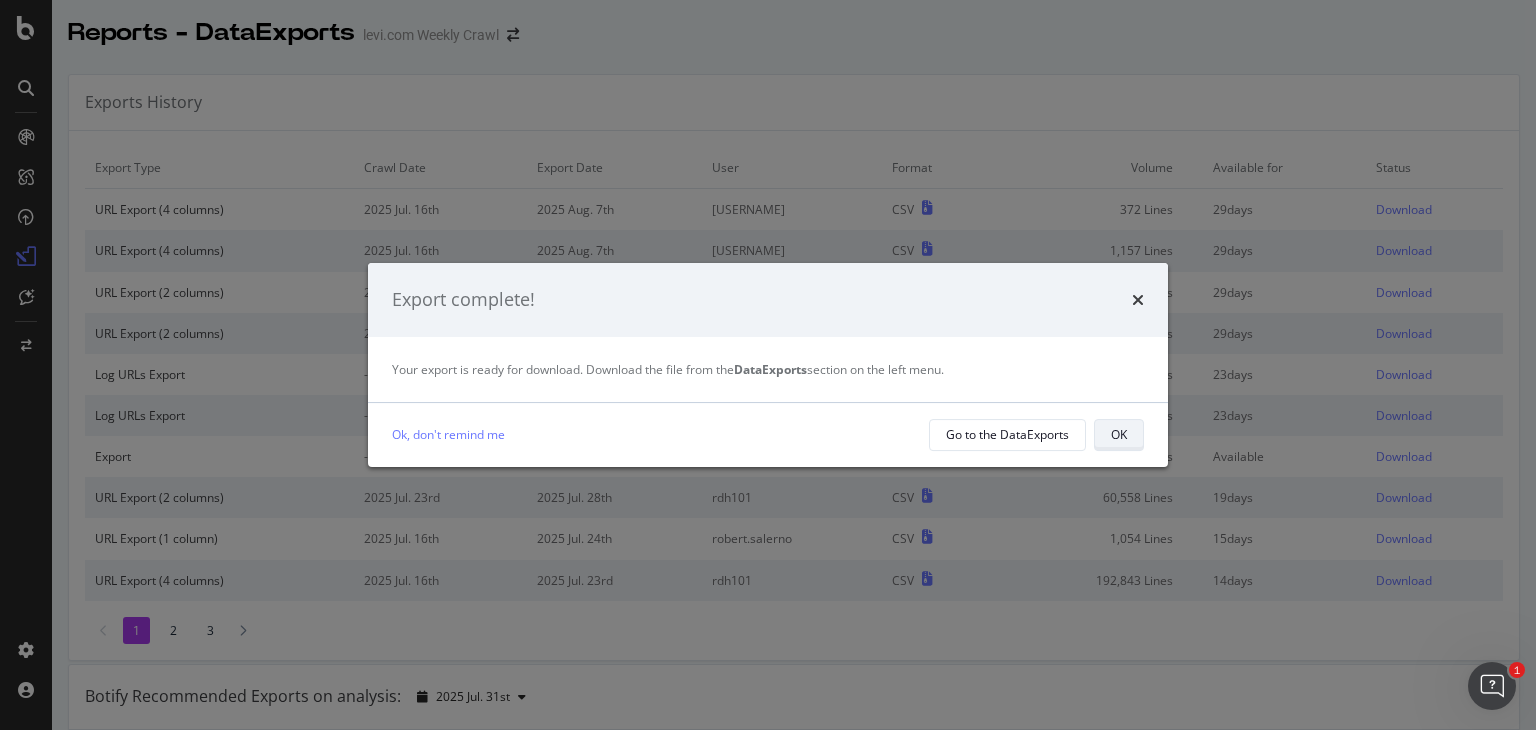 click on "OK" at bounding box center [1119, 434] 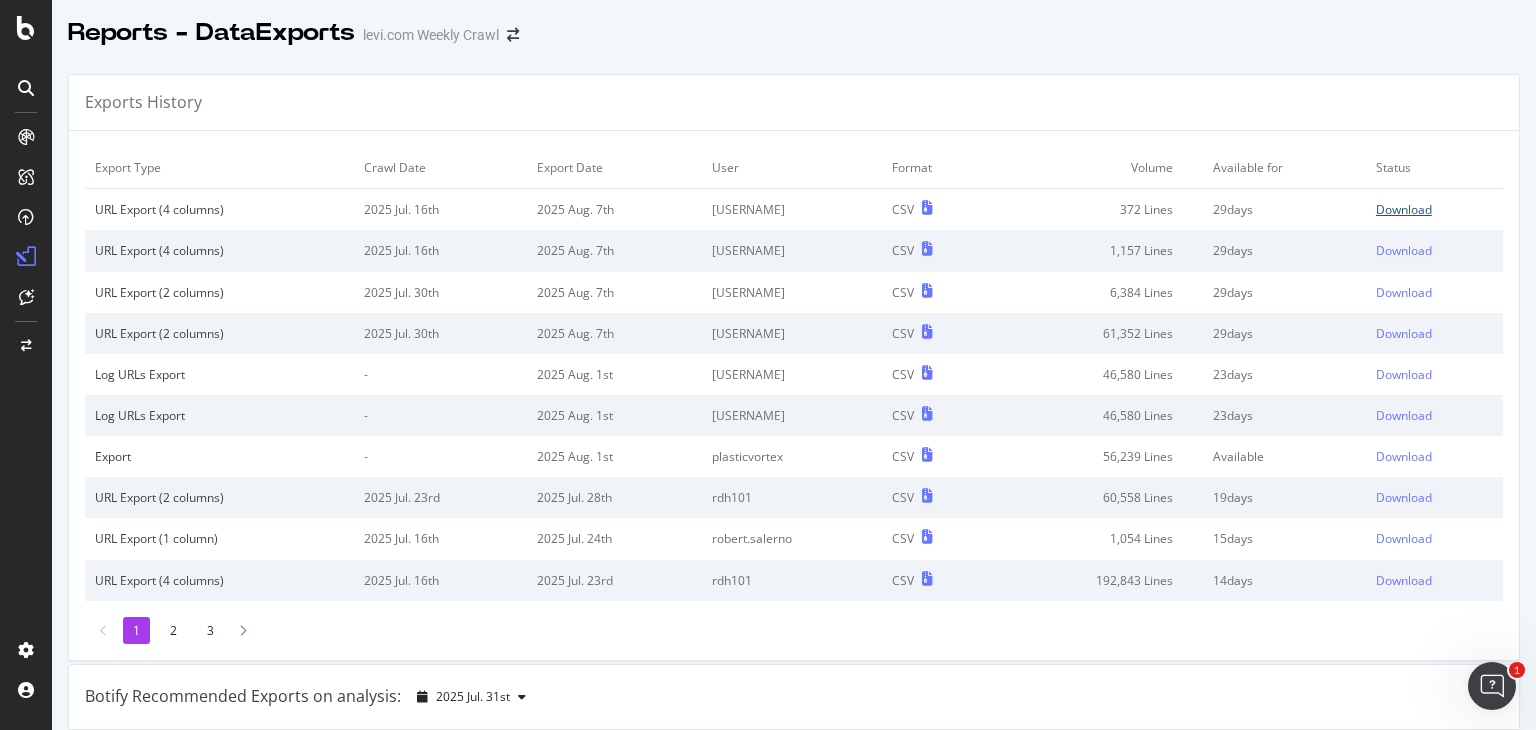 click on "Download" at bounding box center [1404, 209] 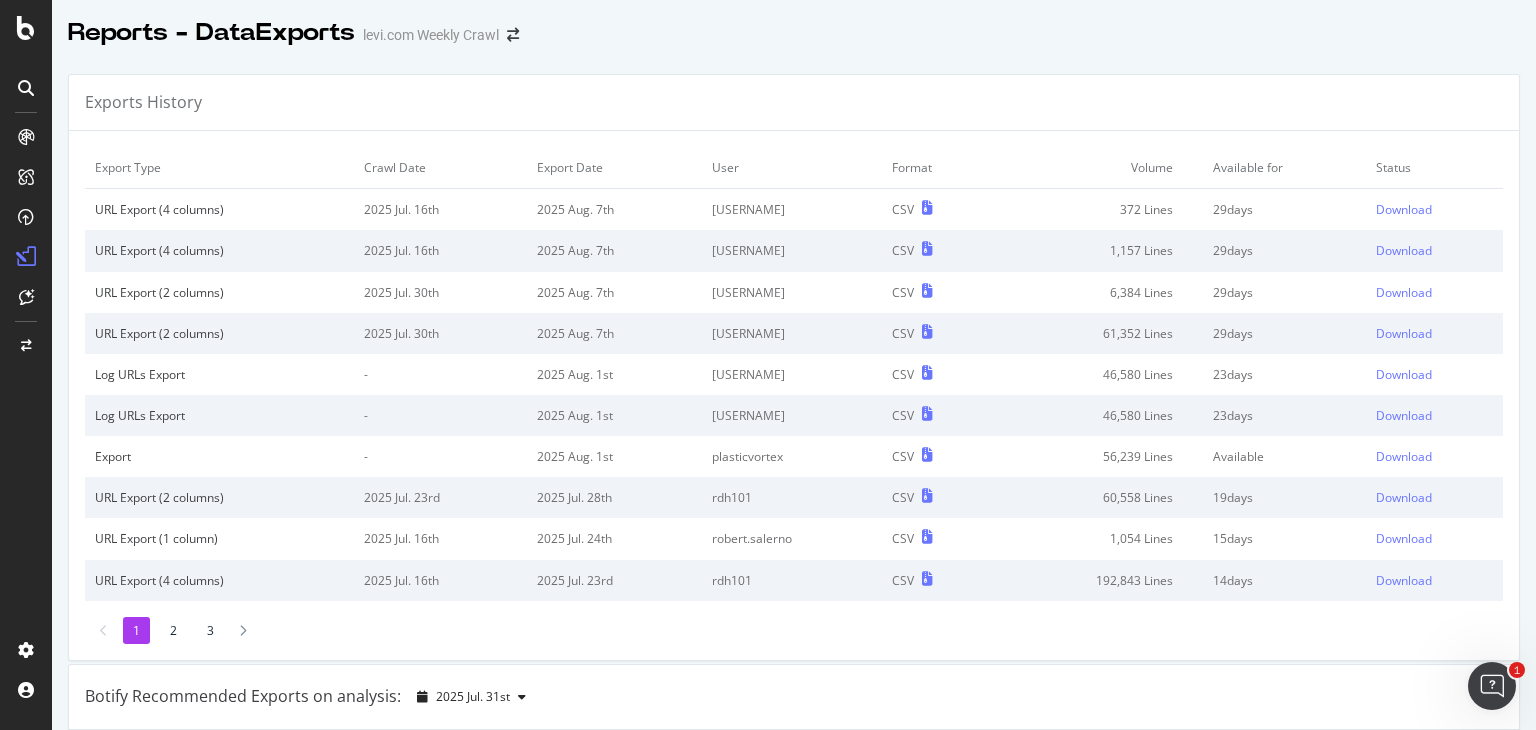 click on "Reports - DataExports levi.com Weekly Crawl" at bounding box center [794, 25] 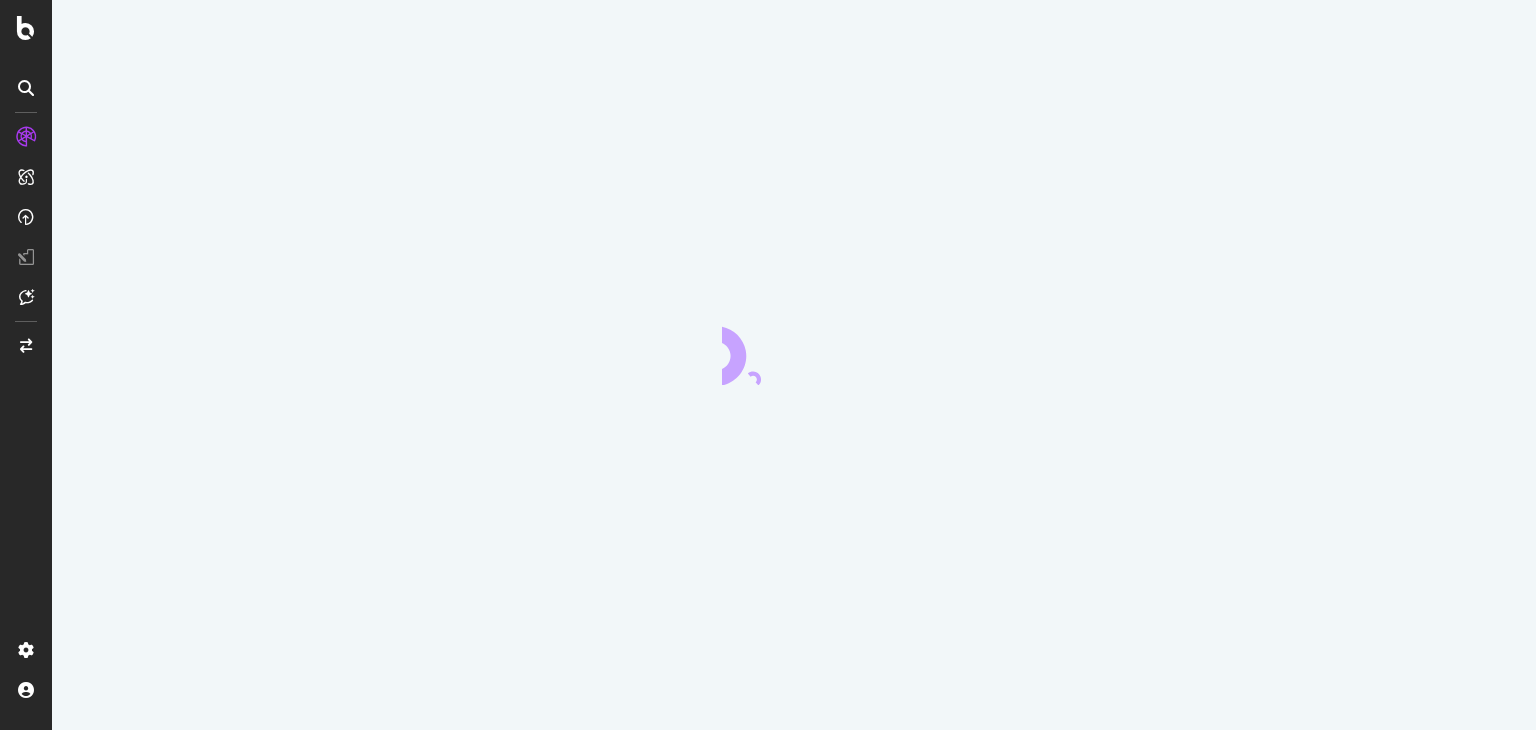 scroll, scrollTop: 0, scrollLeft: 0, axis: both 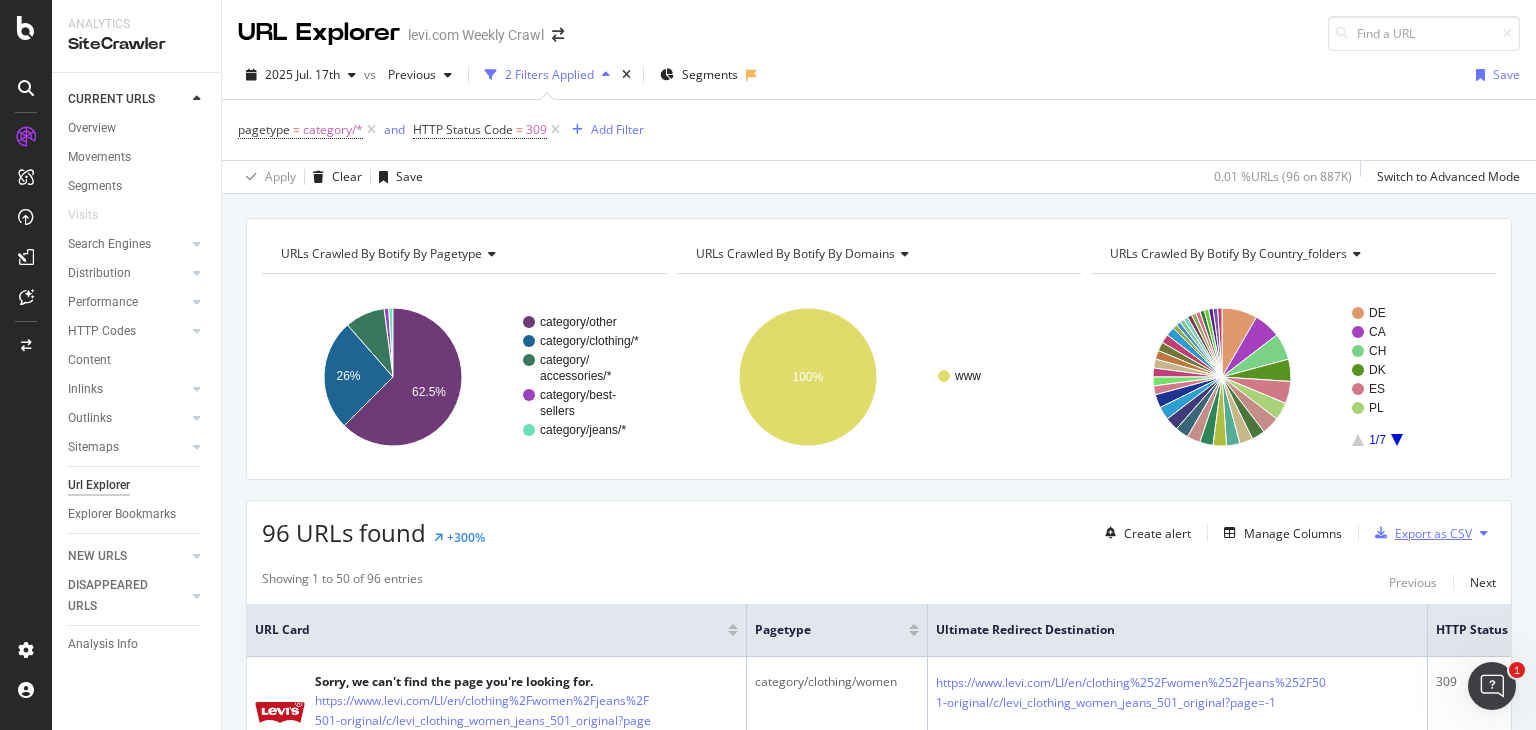 click on "Export as CSV" at bounding box center (1433, 533) 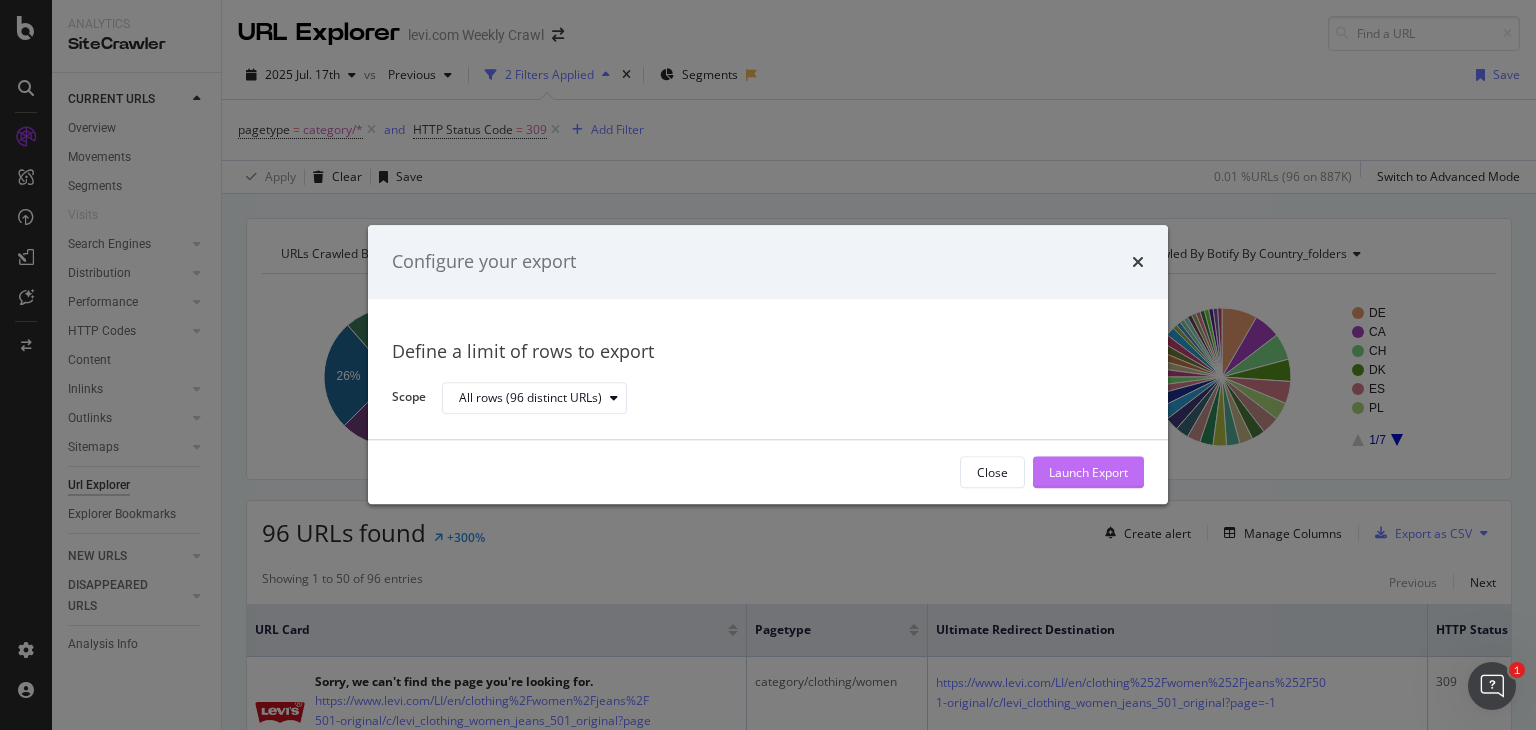 click on "Launch Export" at bounding box center [1088, 472] 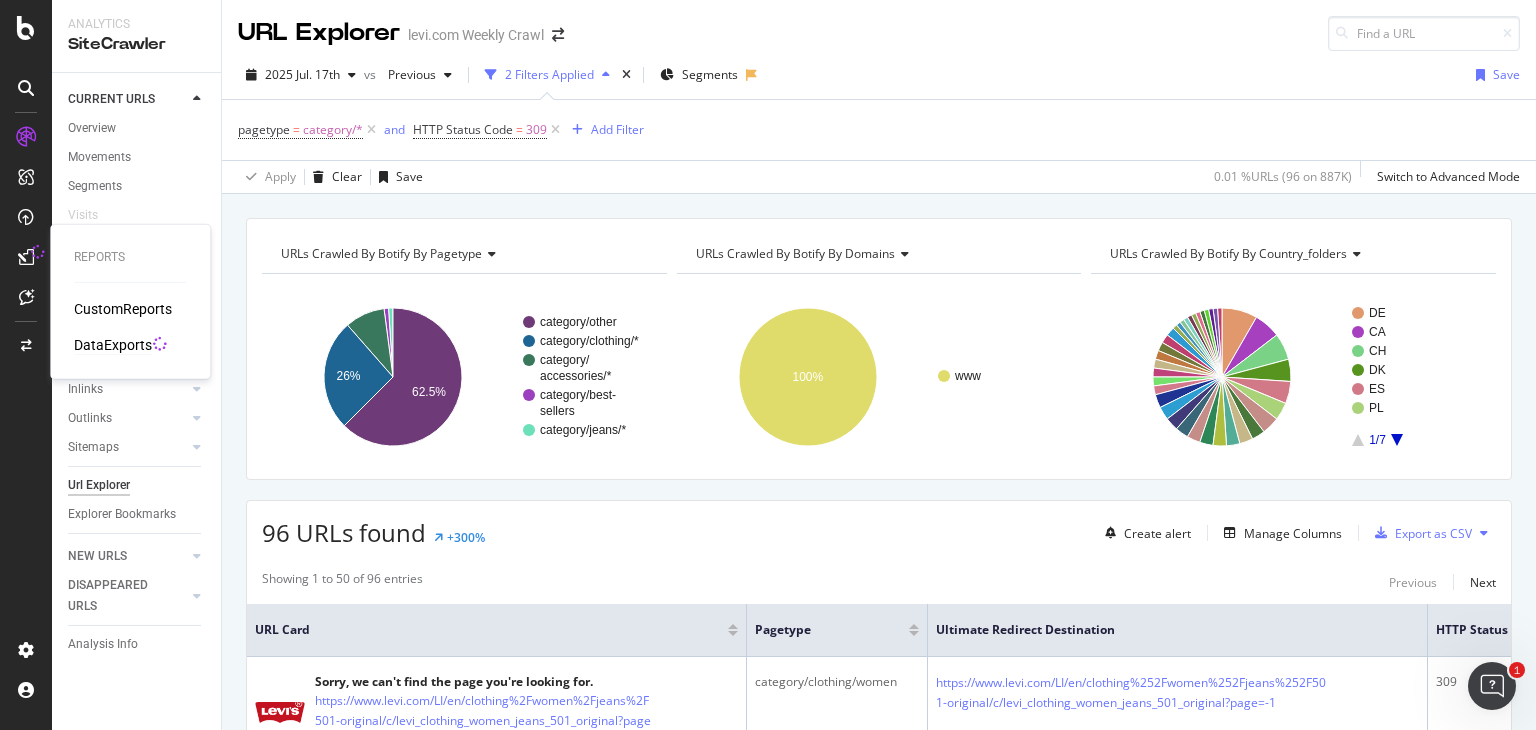 click on "DataExports" at bounding box center [113, 345] 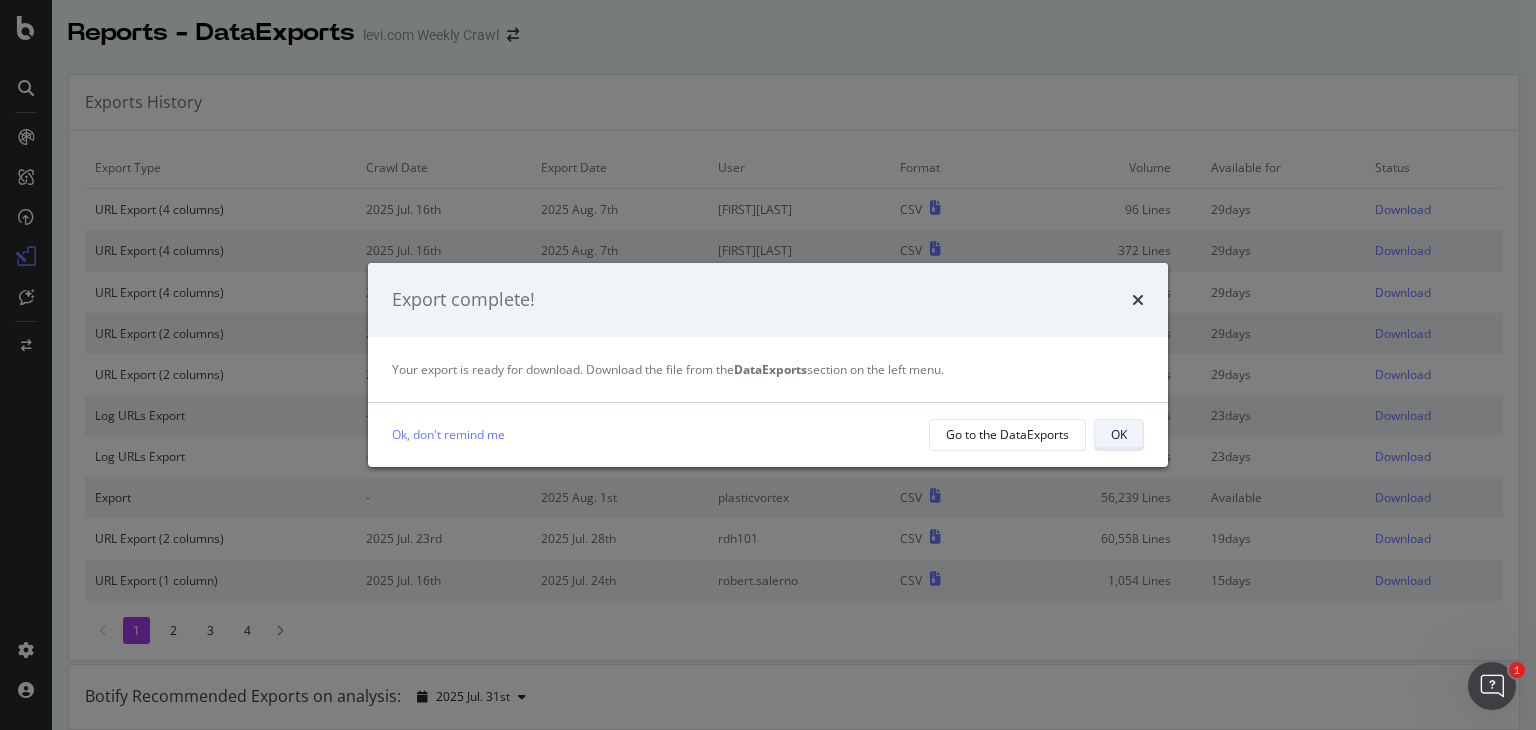 click on "OK" at bounding box center [1119, 434] 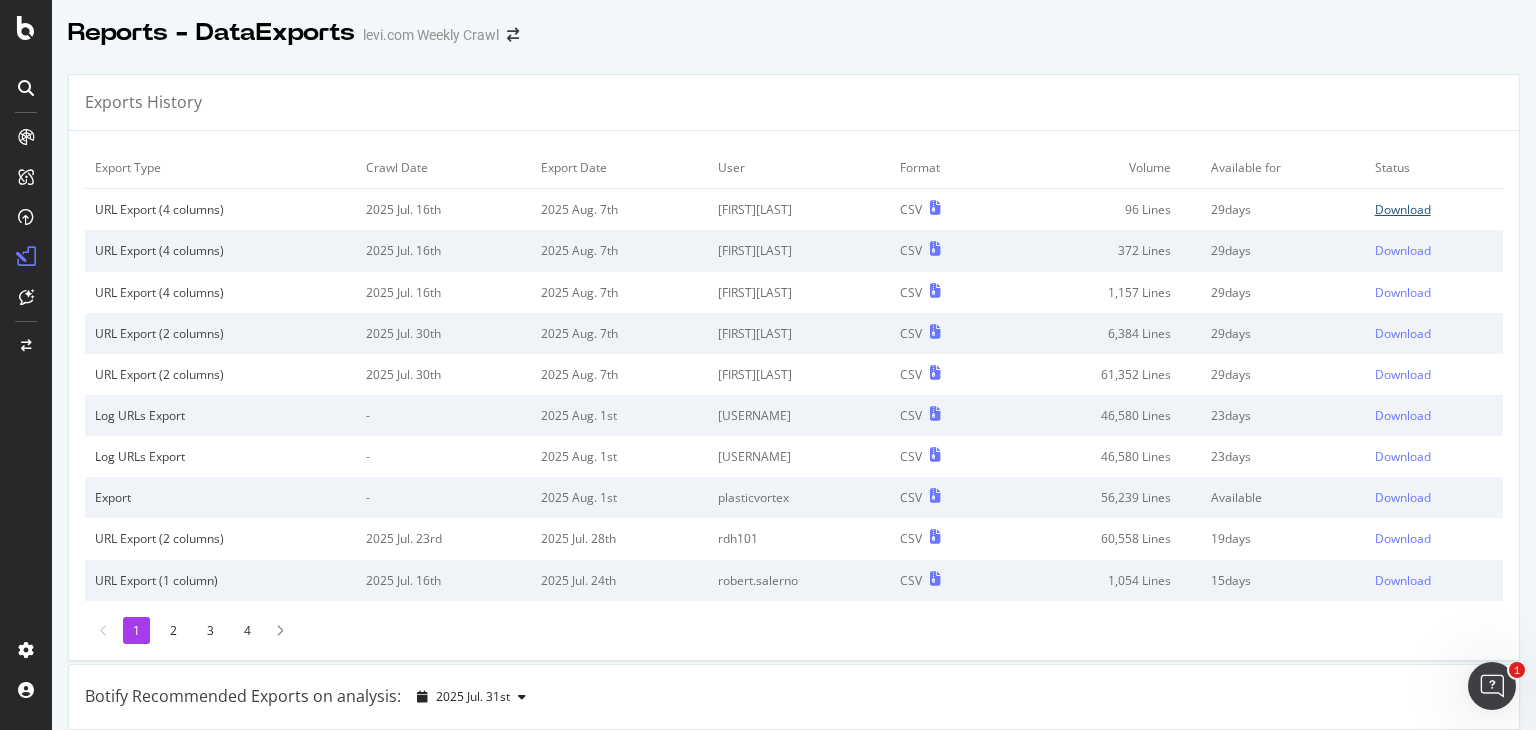 click on "Download" at bounding box center [1403, 209] 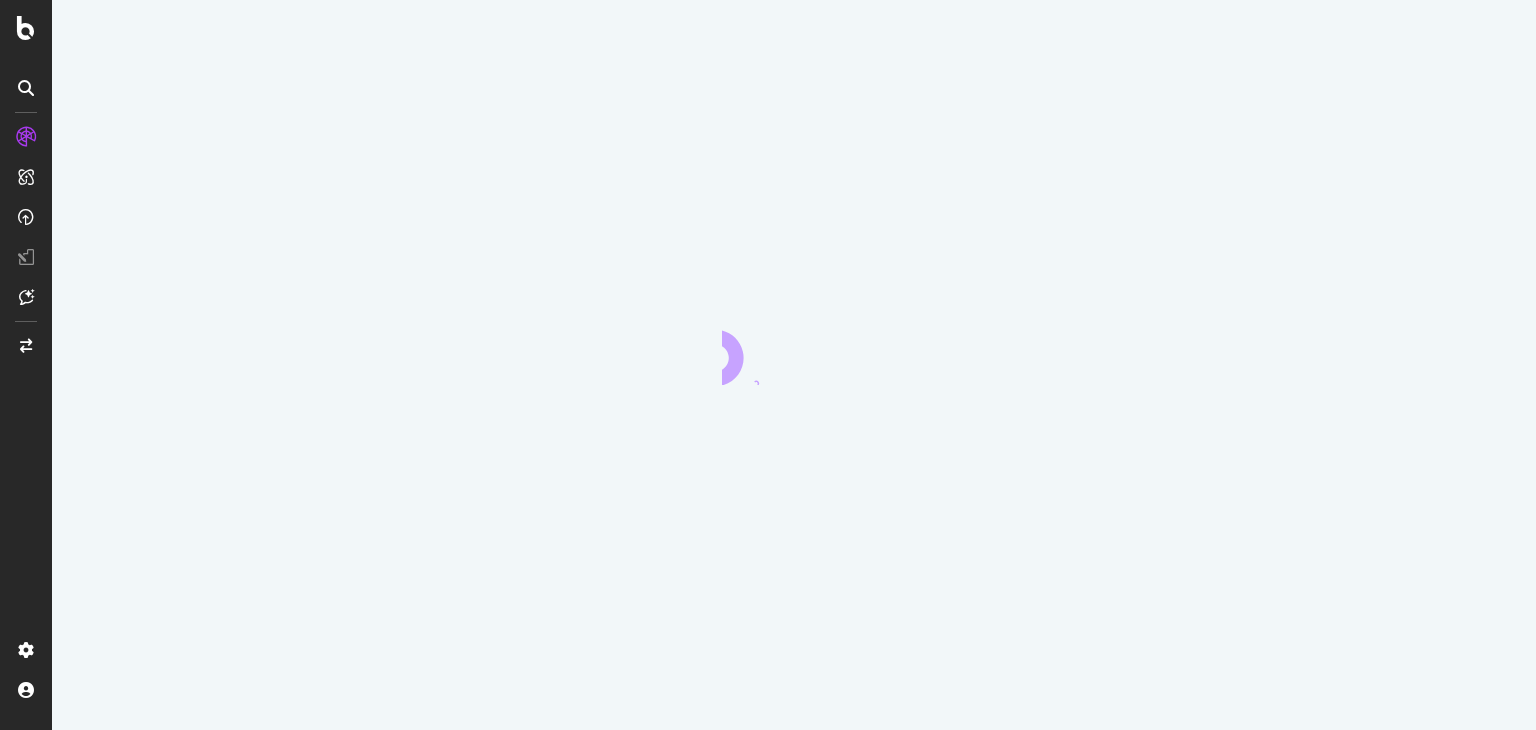 scroll, scrollTop: 0, scrollLeft: 0, axis: both 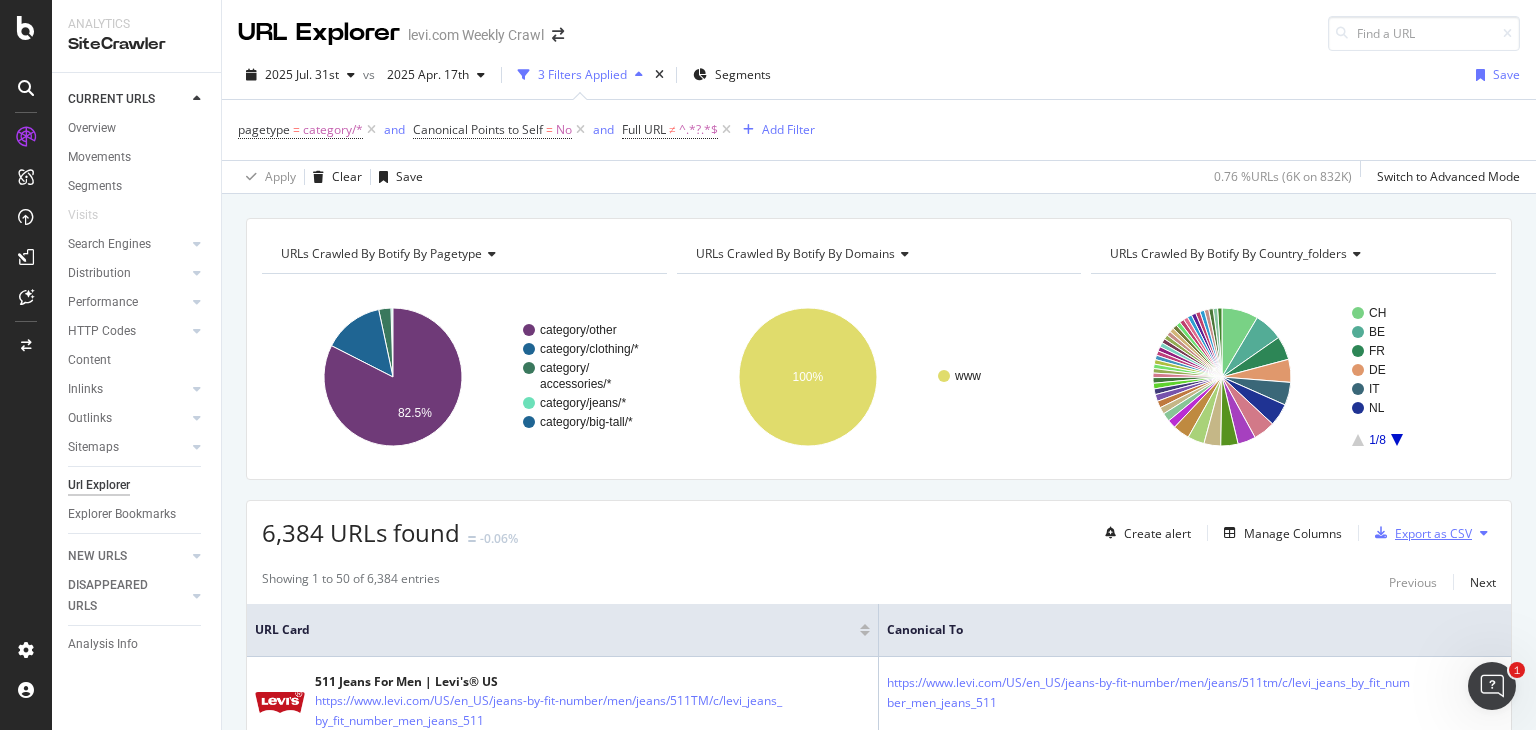 click on "Export as CSV" at bounding box center (1419, 533) 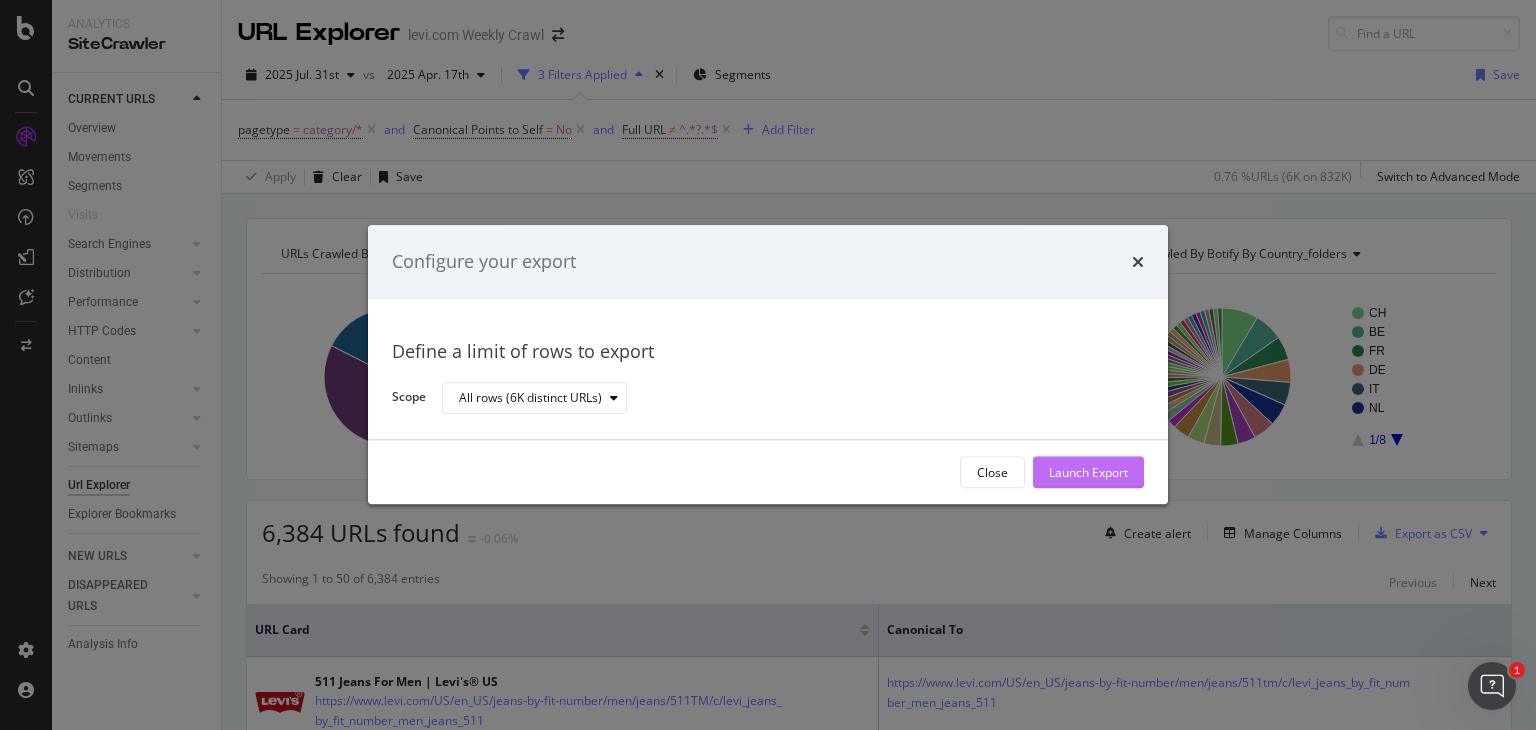 click on "Launch Export" at bounding box center [1088, 473] 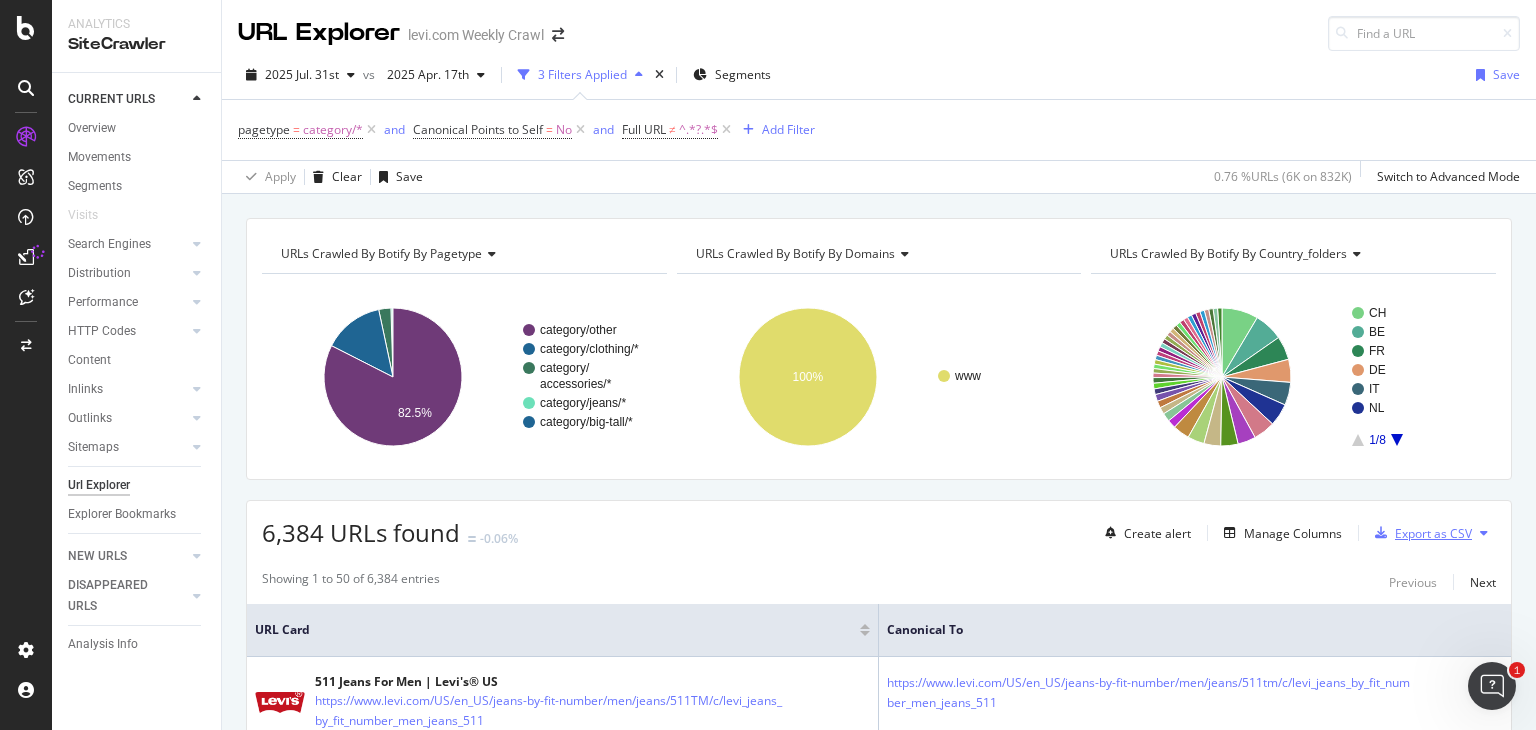 click on "Export as CSV" at bounding box center [1433, 533] 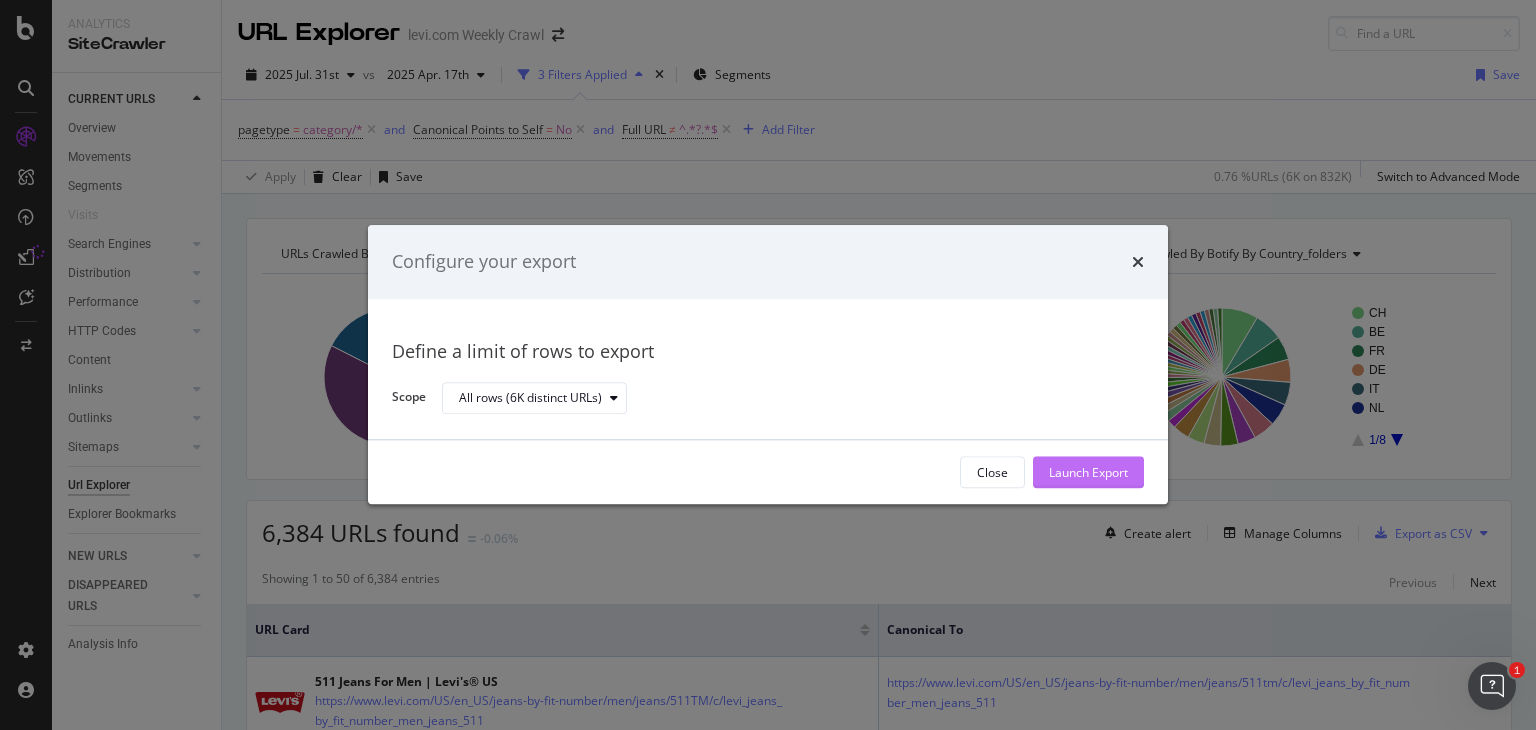 click on "Launch Export" at bounding box center (1088, 472) 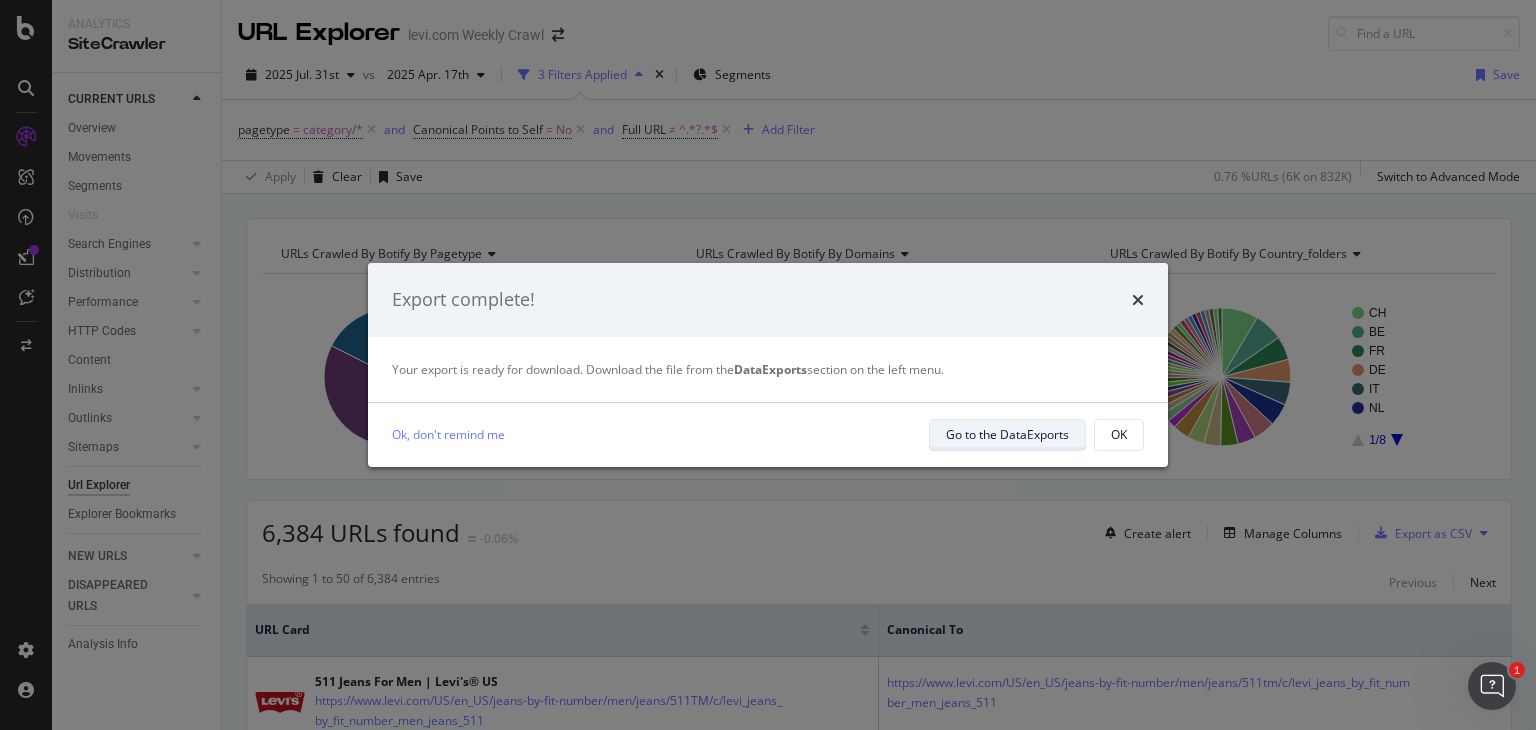 click on "Go to the DataExports" at bounding box center [1007, 435] 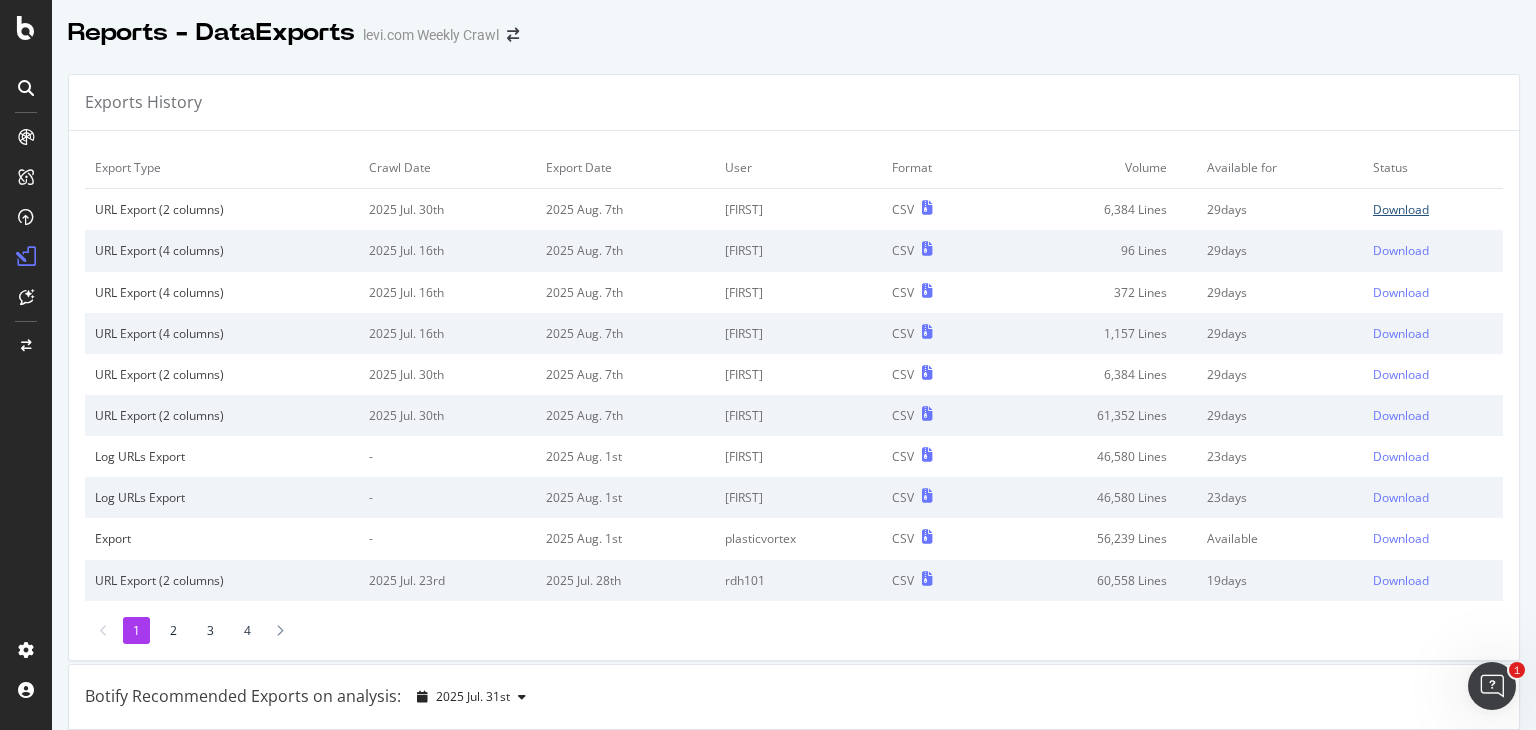 click on "Download" at bounding box center (1401, 209) 